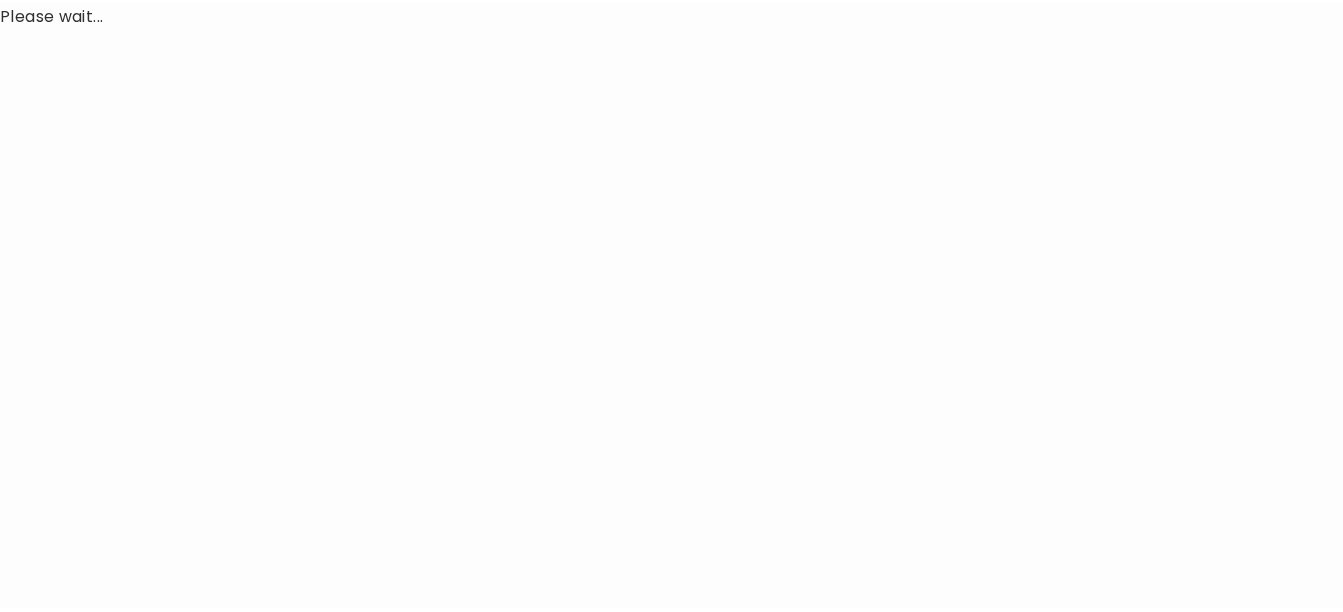 scroll, scrollTop: 0, scrollLeft: 0, axis: both 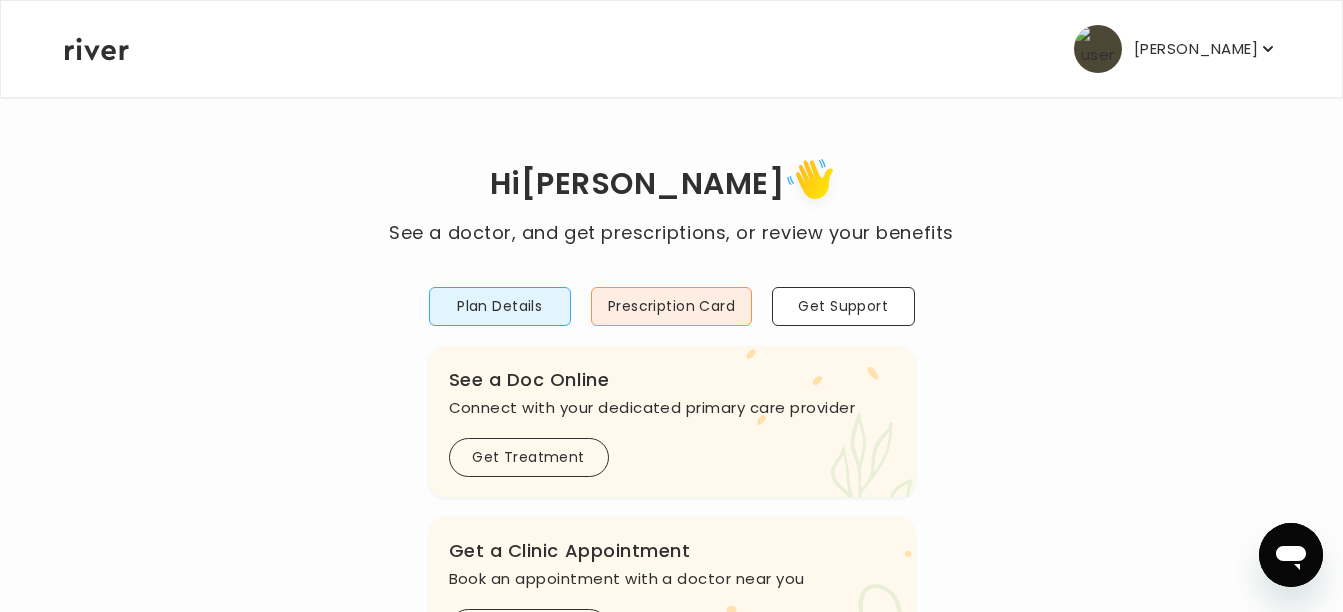 click on "Plan Details Prescription Card Get Support
.cls-1 {
fill: #ffe0ae;
}
.cls-2 {
fill: #eaefd8;
}
River Health Essential ACTIVE Employer Sponsored: Cracker Barrel and Maple Street Biscuit Company
.cls-see {
fill: #eaefd8;
}
.cls-see-doctor {
fill: #ffe0ae;
}
See a Doc Online Connect with your dedicated primary care provider Get Treatment
.cls-clinic {
fill: #eaefd8;
}
.cls-clinic-appt {
fill: #ffe0ae;
}
Get a Clinic Appointment Book an appointment with a doctor near you Schedule Visit
.cls-1 {
fill: #ffe0ae;
}
Behavioral Health Get help with anxiety, depression, and more Get Started .cls-1{fill:#ffe0ae} Get a Prescription Refill Request a refill for current medications Get Prescription
.cls-1 {
fill: #ffe0ae;
}
.cls-2 {
fill: #eaefd8;
}
Your Health History" at bounding box center [672, 714] 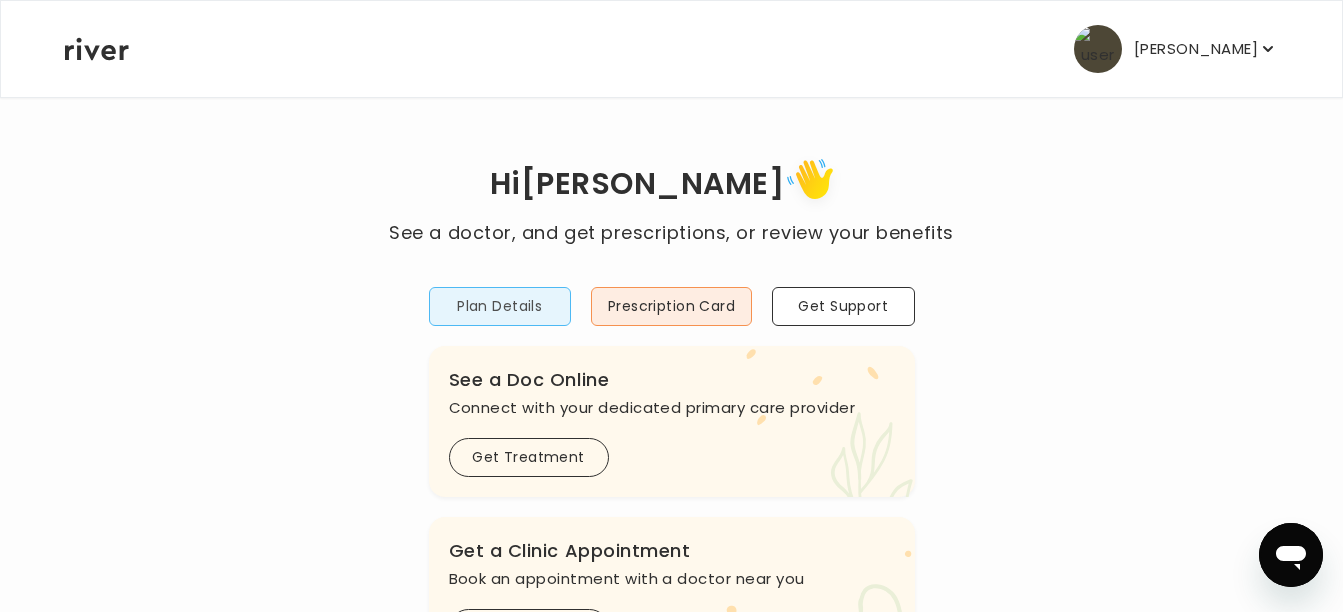 click on "Plan Details" at bounding box center (500, 306) 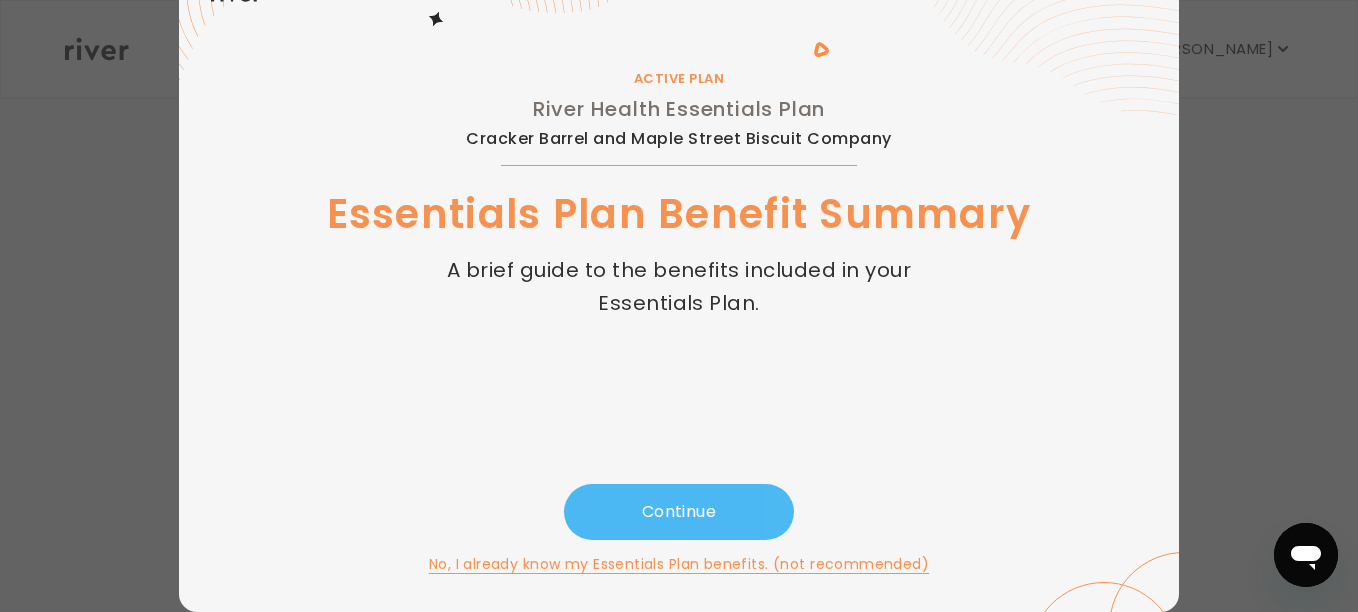 click on "Continue" at bounding box center [679, 512] 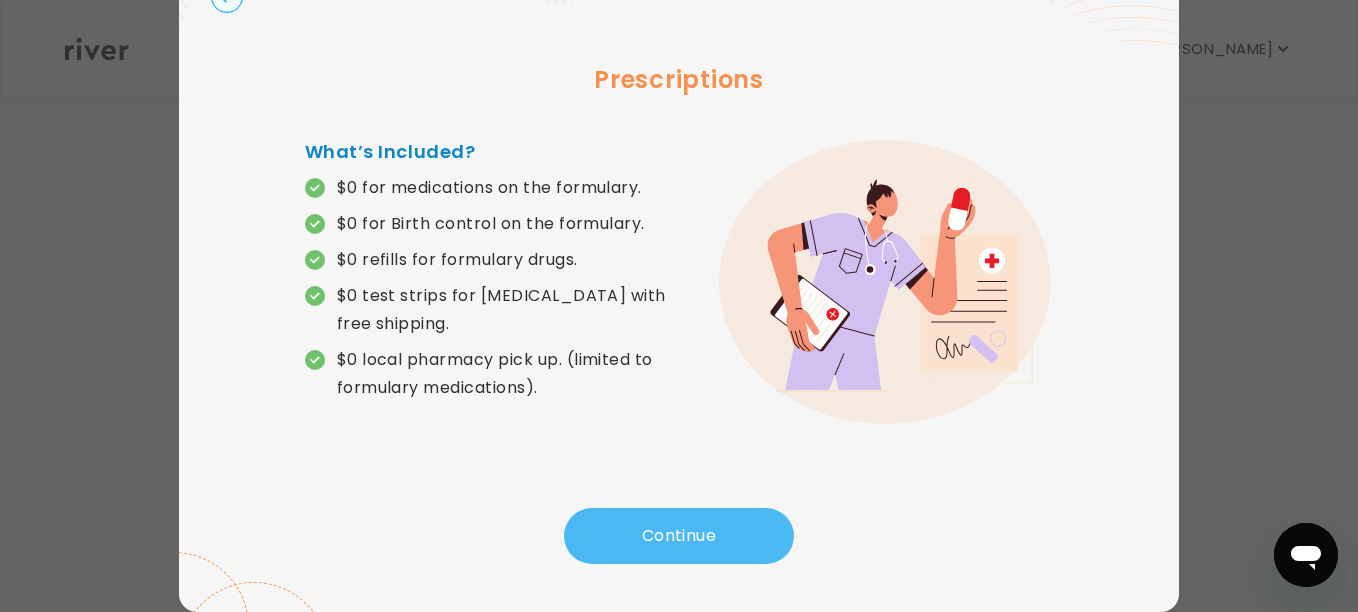 scroll, scrollTop: 101, scrollLeft: 0, axis: vertical 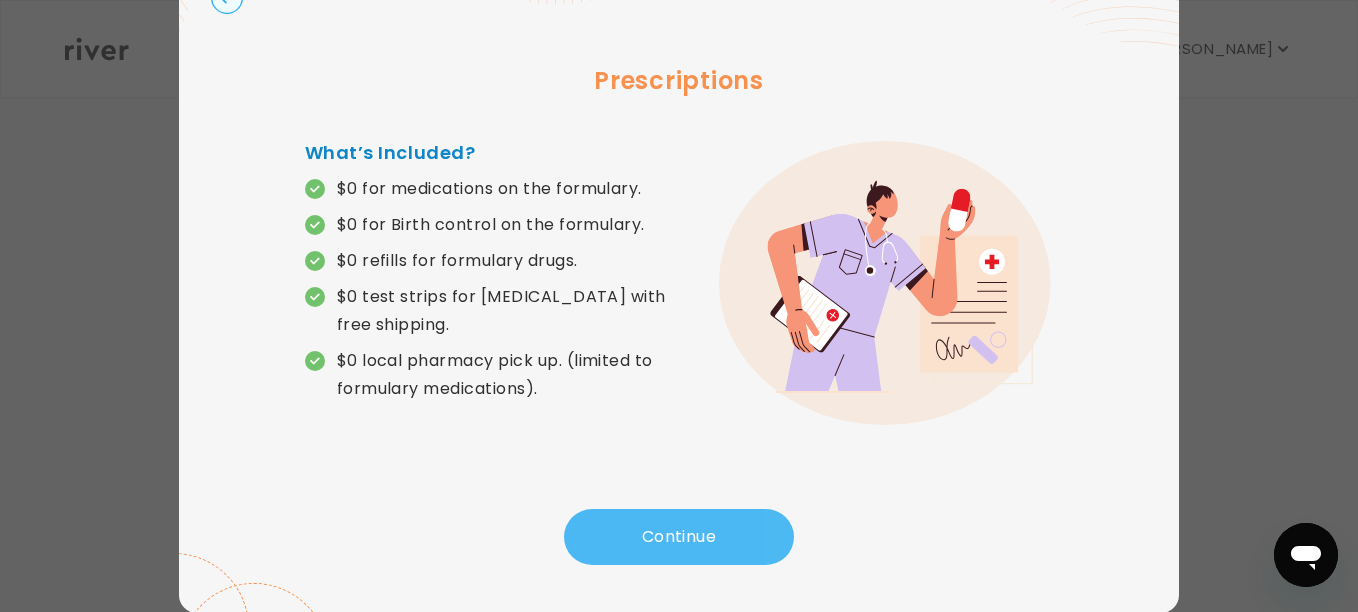 click on "Continue" at bounding box center [679, 537] 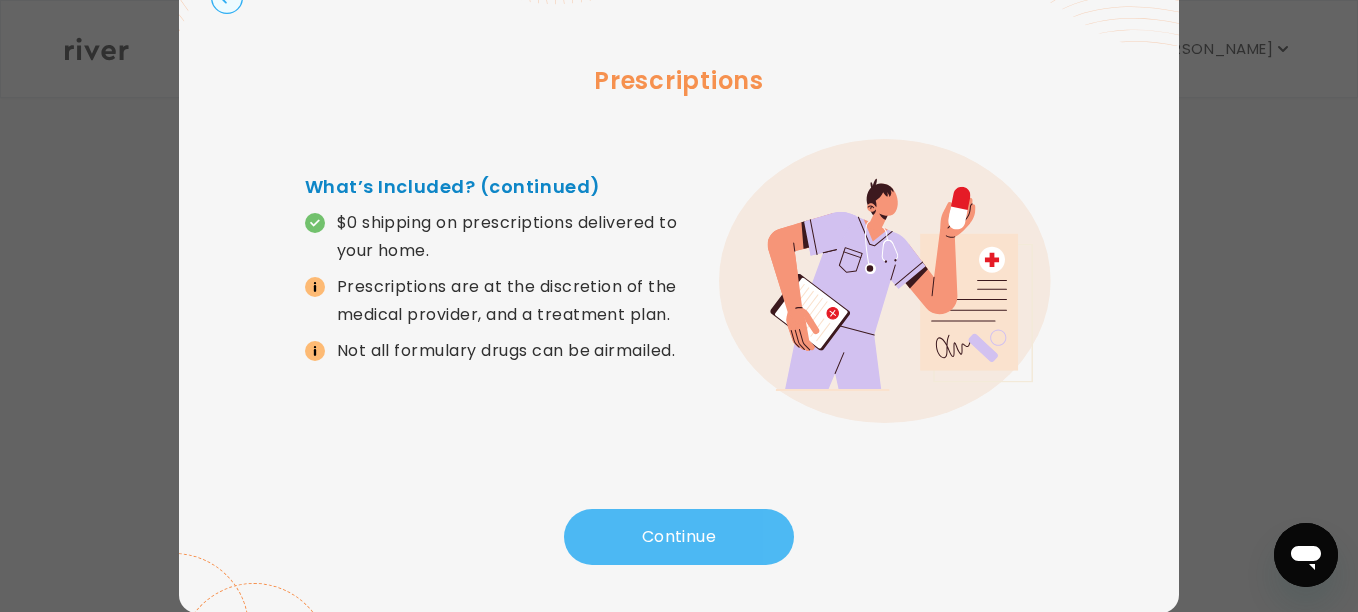 click on "Continue" at bounding box center [679, 537] 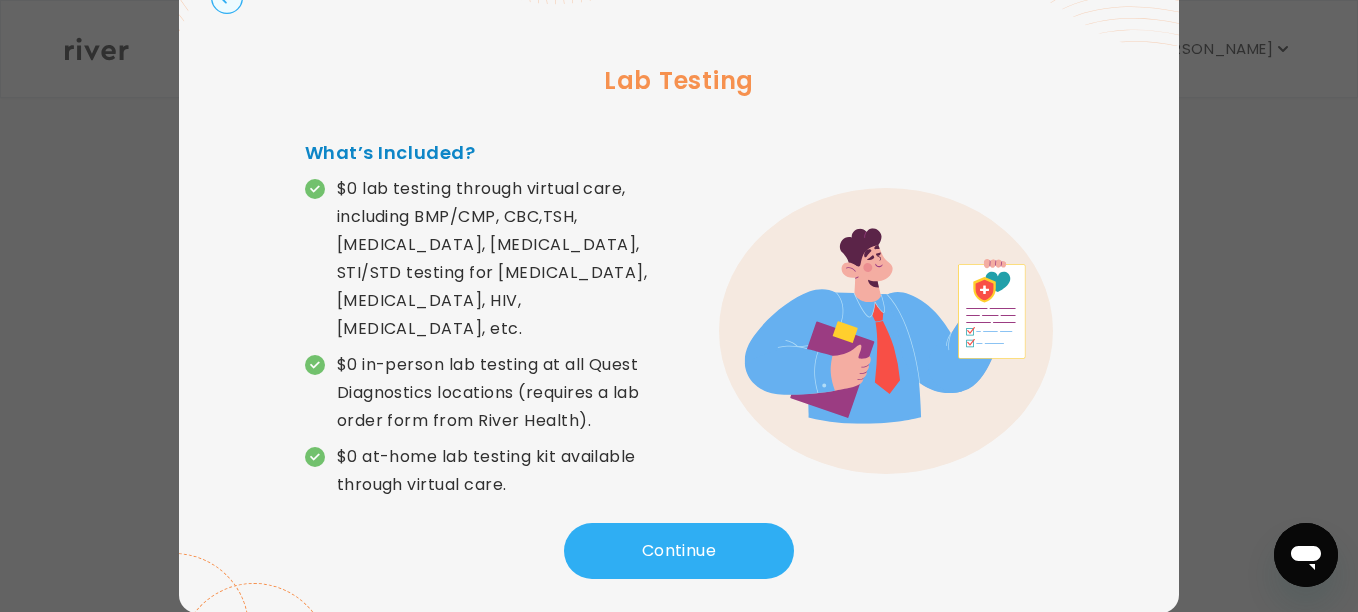 scroll, scrollTop: 102, scrollLeft: 0, axis: vertical 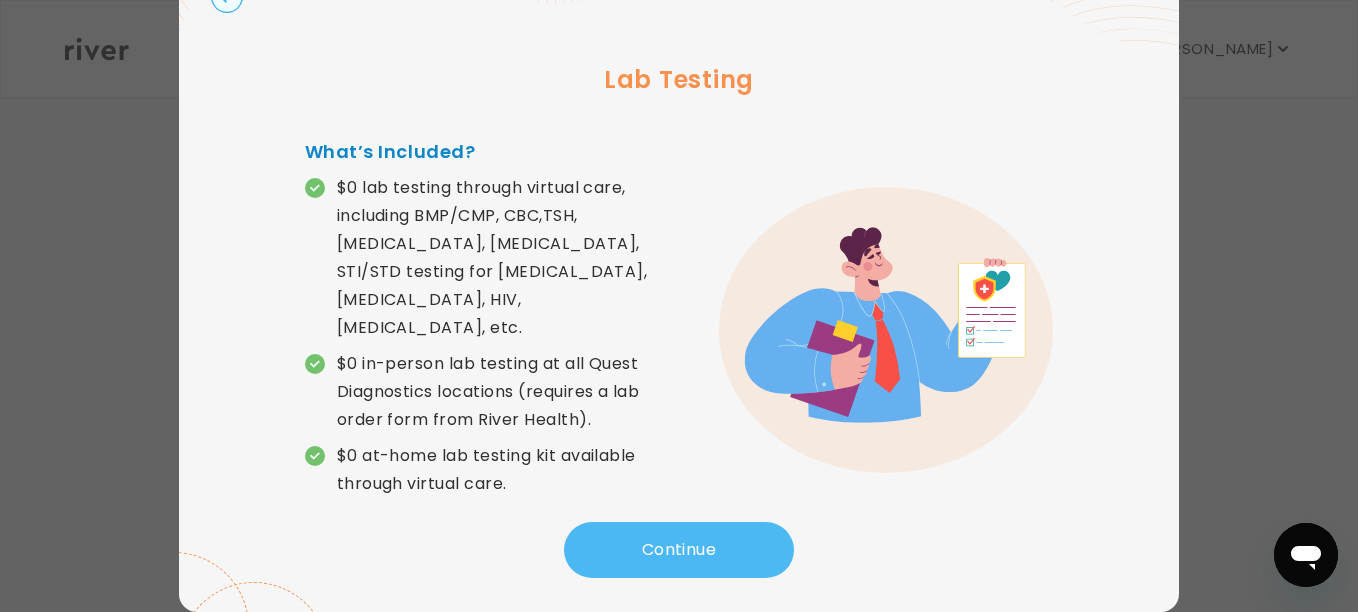 click on "Continue" at bounding box center [679, 550] 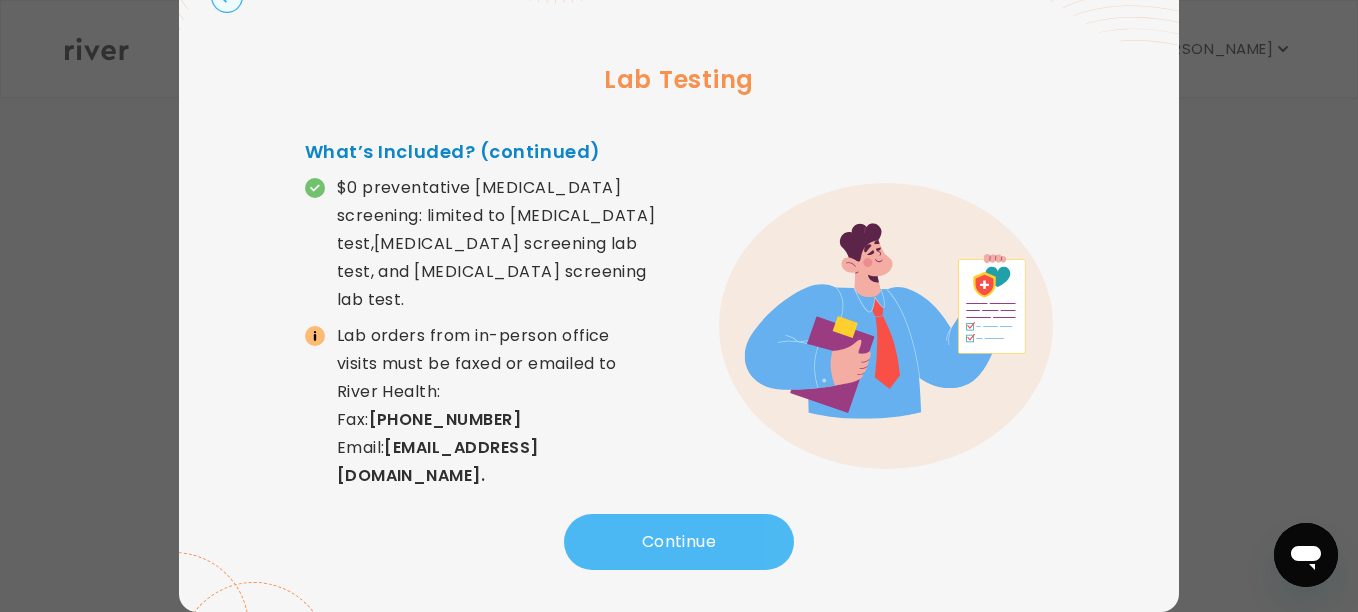 click on "Continue" at bounding box center (679, 542) 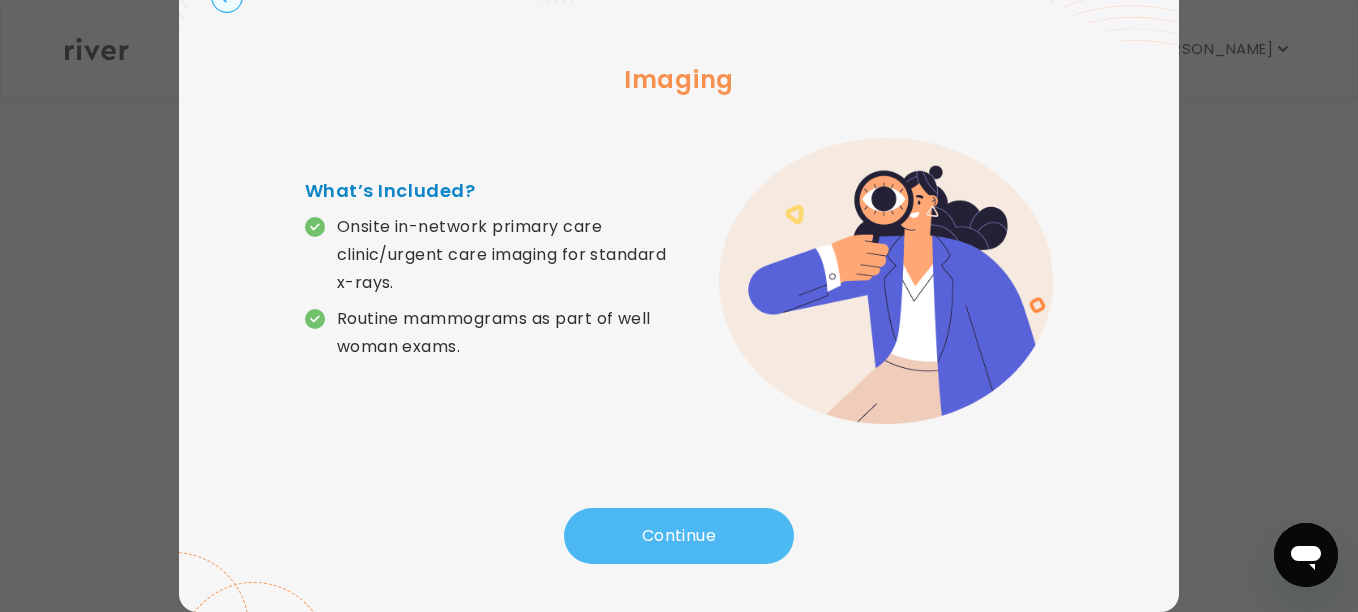 click on "Continue" at bounding box center [679, 536] 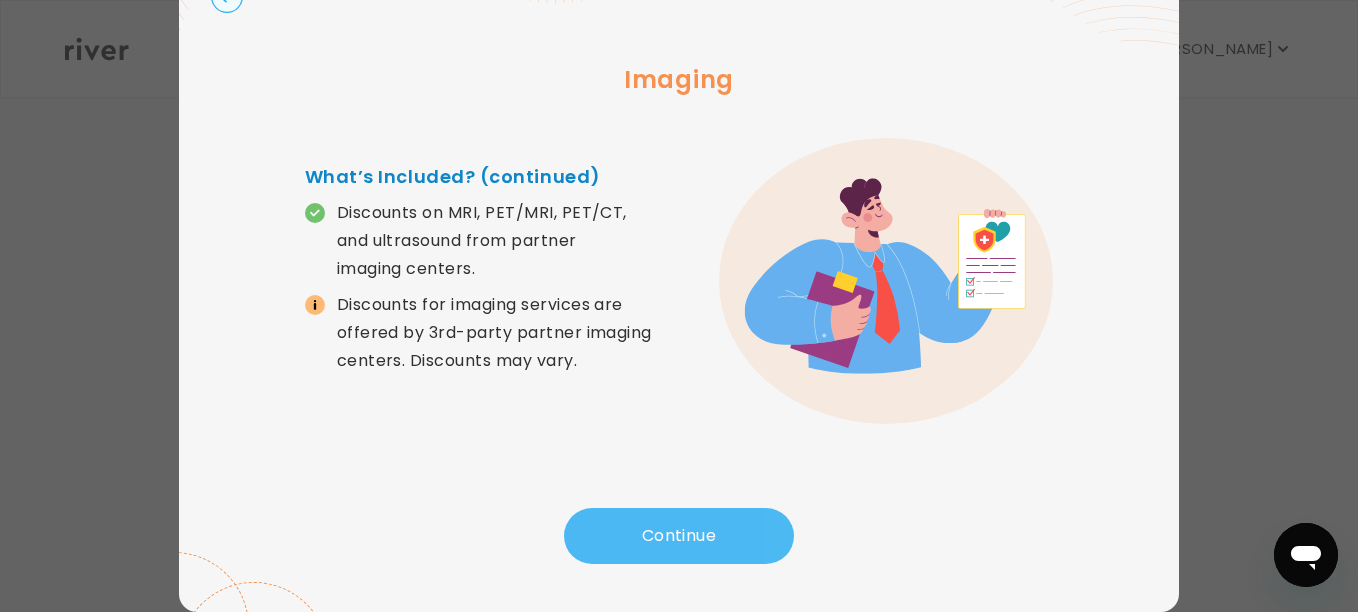 click on "Continue" at bounding box center [679, 536] 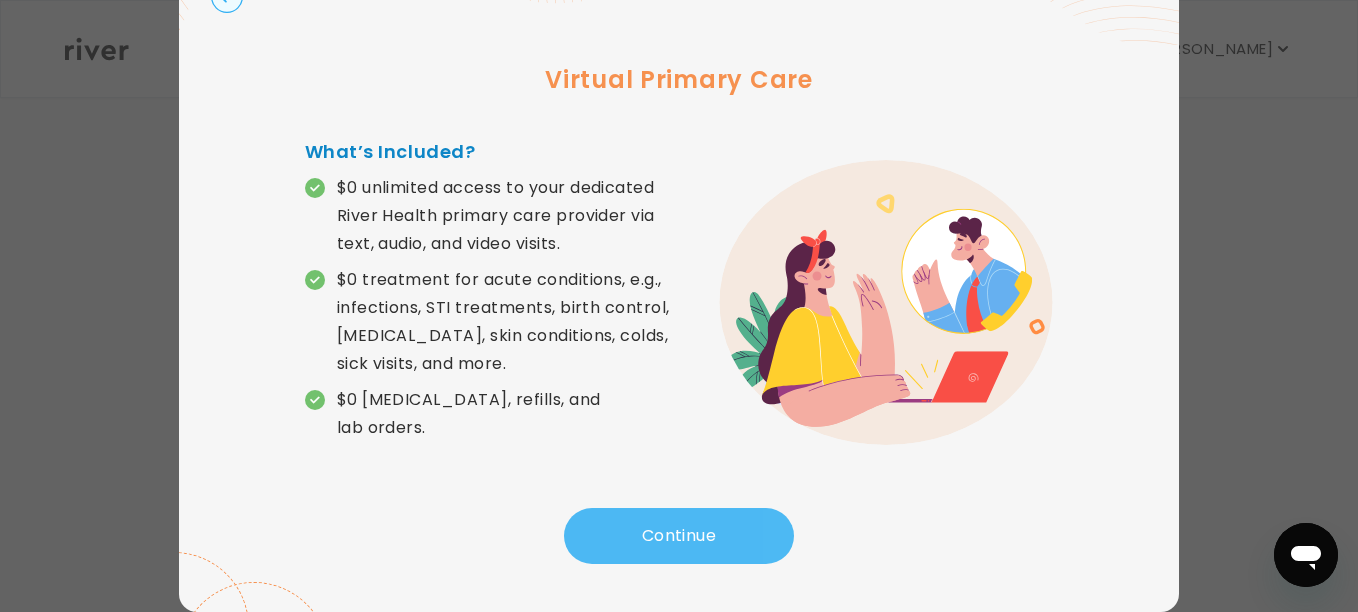 click on "Continue" at bounding box center [679, 536] 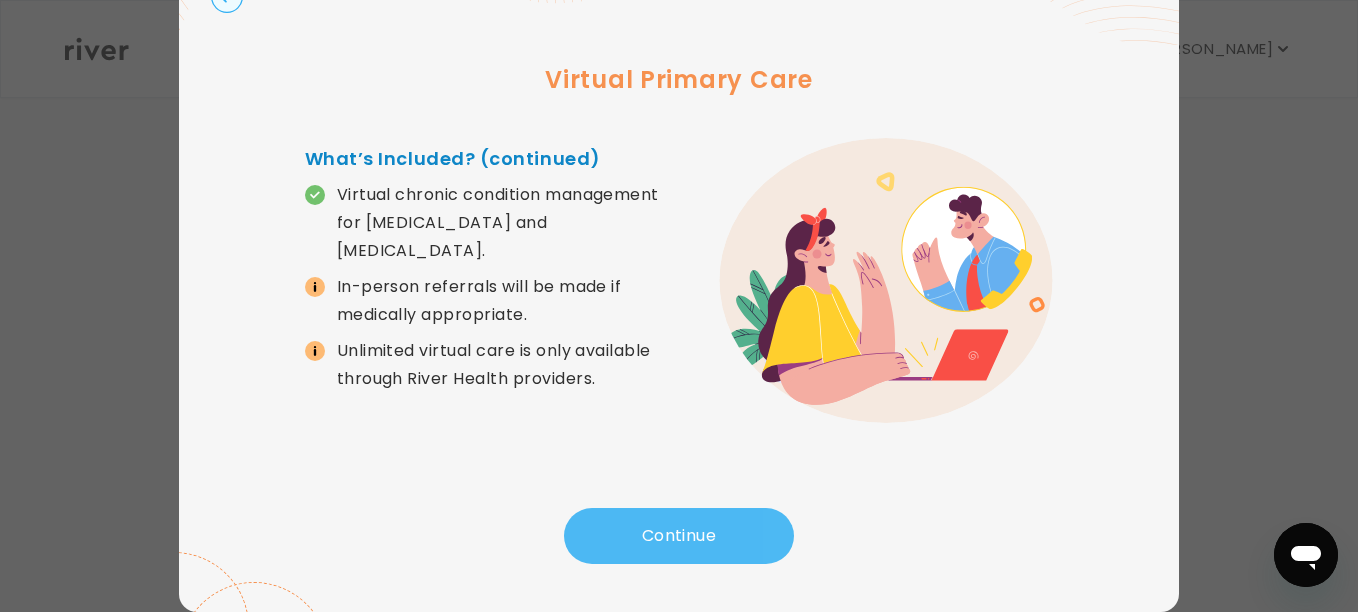 click on "Continue" at bounding box center [679, 536] 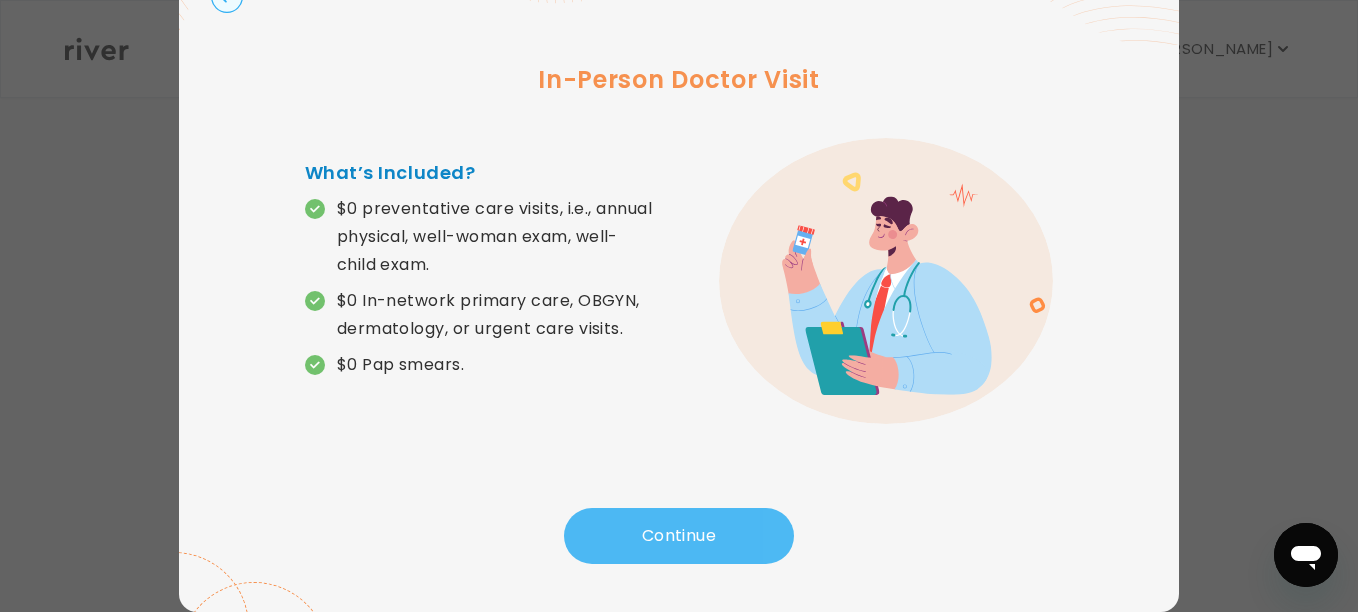 click on "Continue" at bounding box center [679, 536] 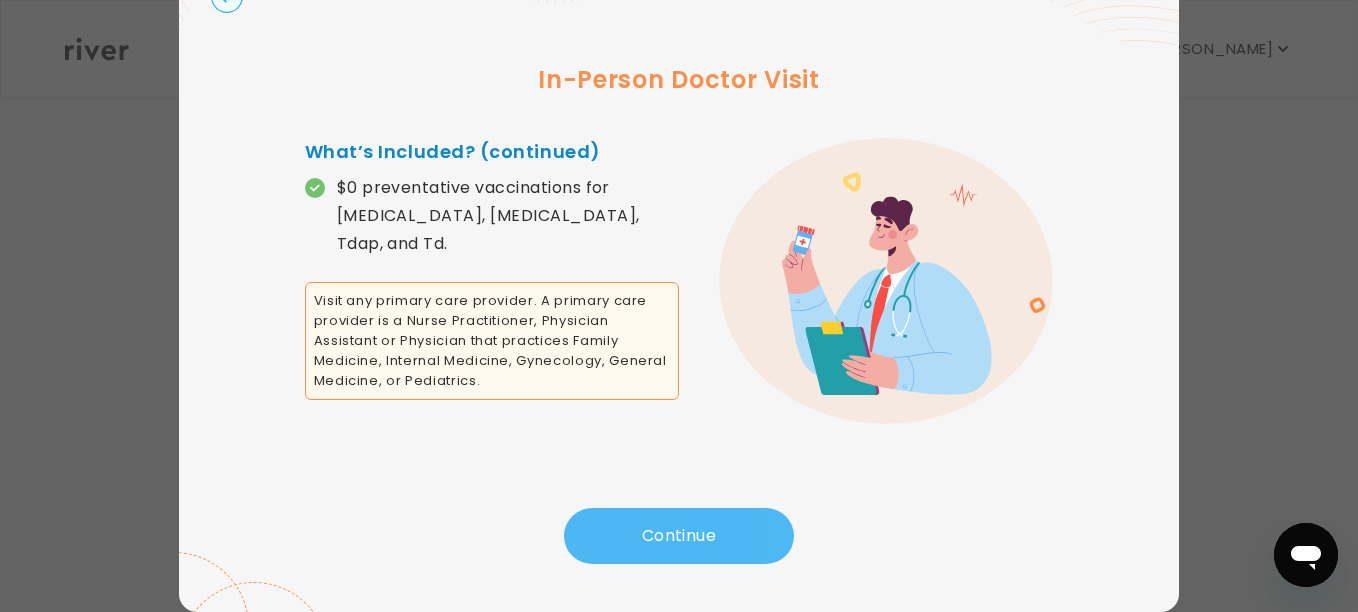 click on "Continue" at bounding box center (679, 536) 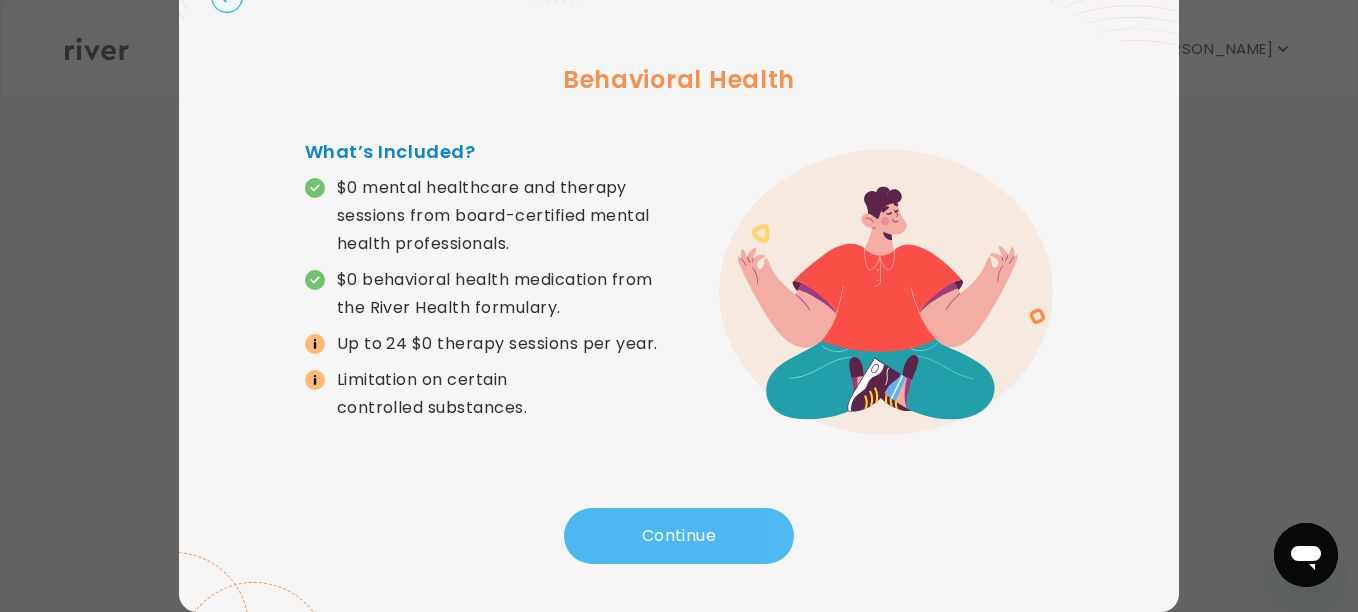 click on "Continue" at bounding box center [679, 536] 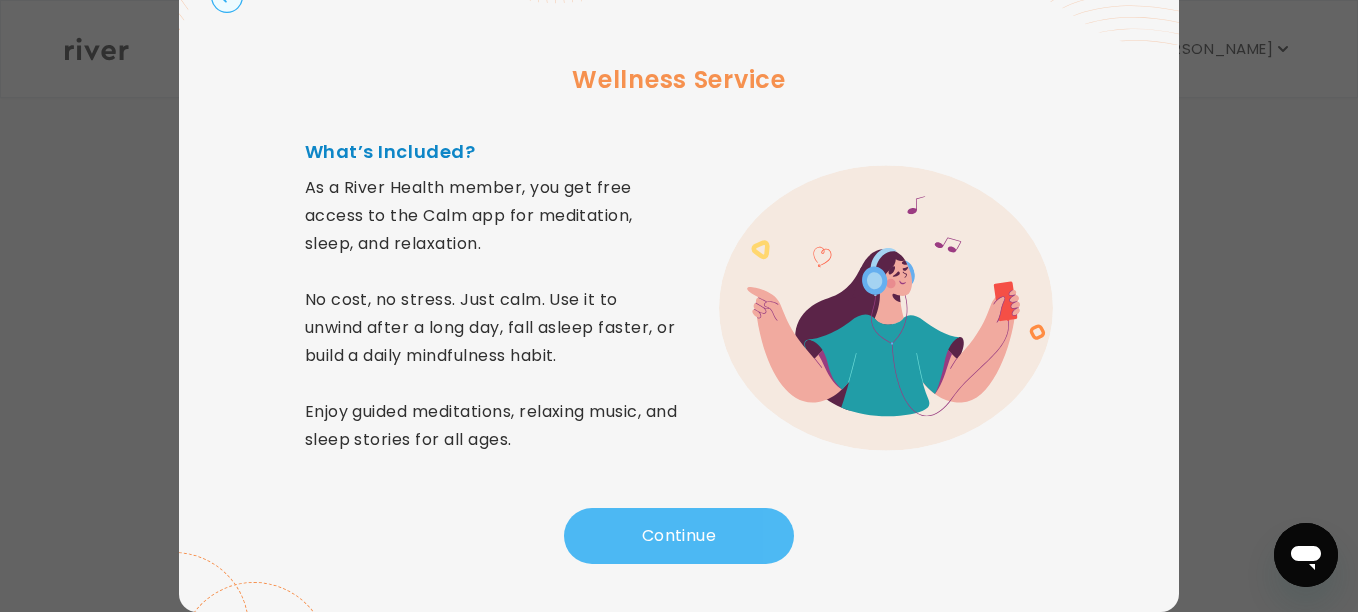 click on "Continue" at bounding box center (679, 536) 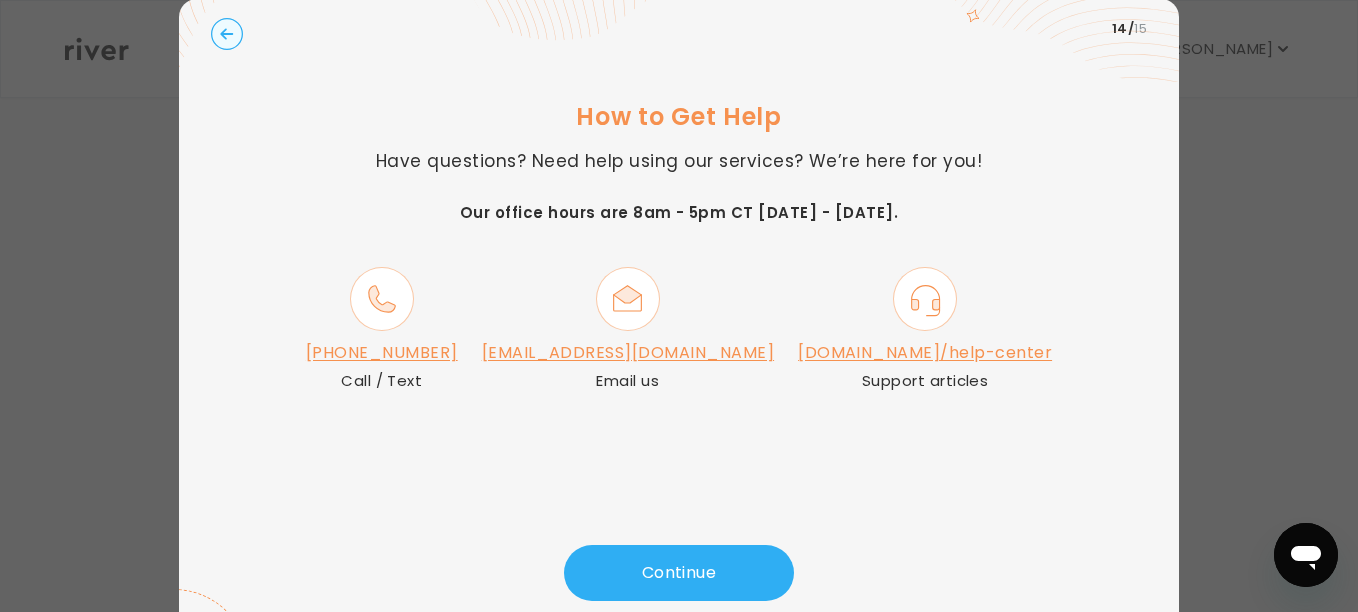 scroll, scrollTop: 100, scrollLeft: 0, axis: vertical 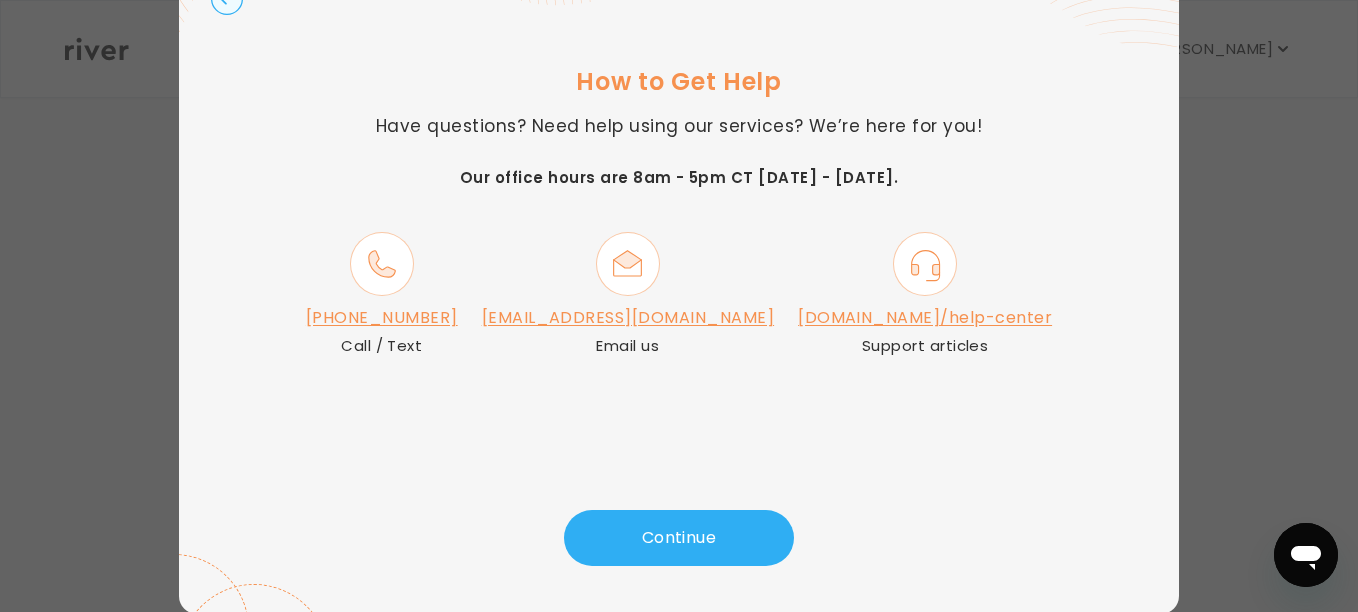 click on "Continue" at bounding box center [679, 538] 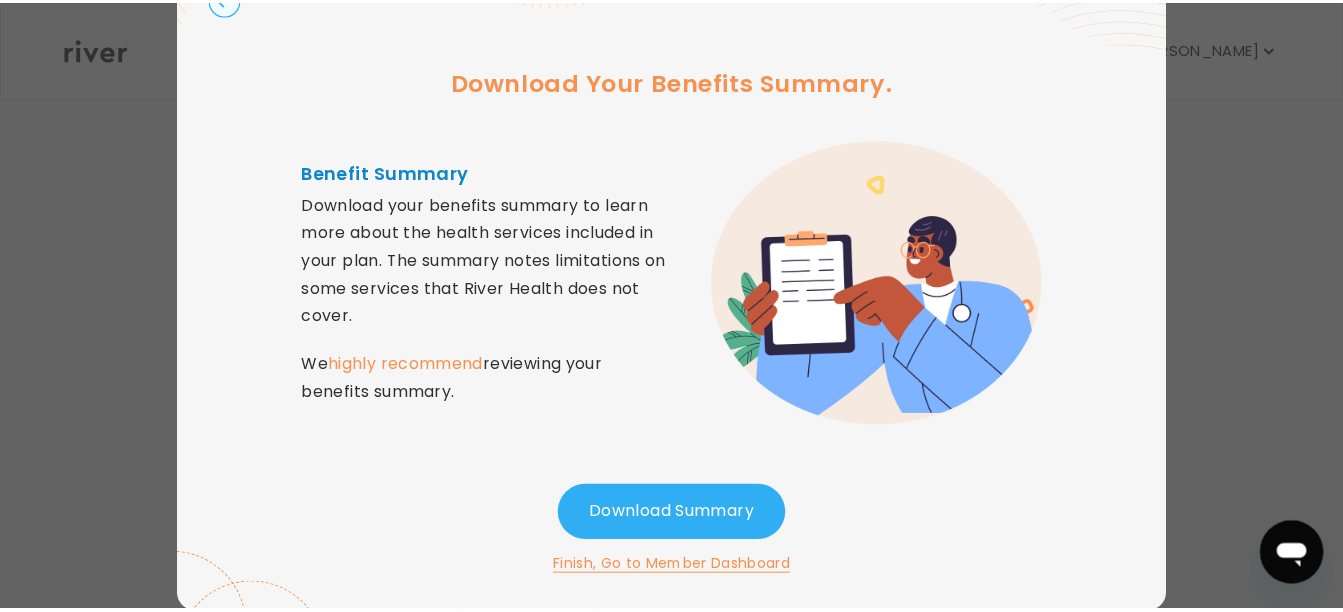 scroll, scrollTop: 102, scrollLeft: 0, axis: vertical 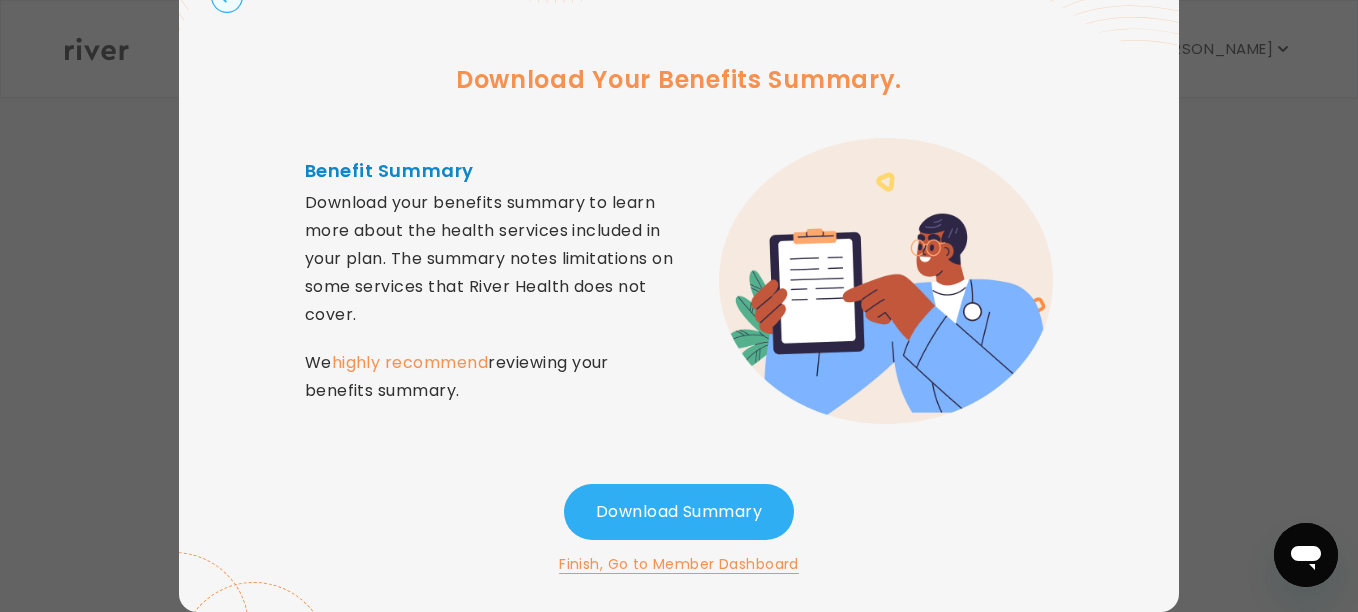 click on "Finish, Go to Member Dashboard" at bounding box center [679, 564] 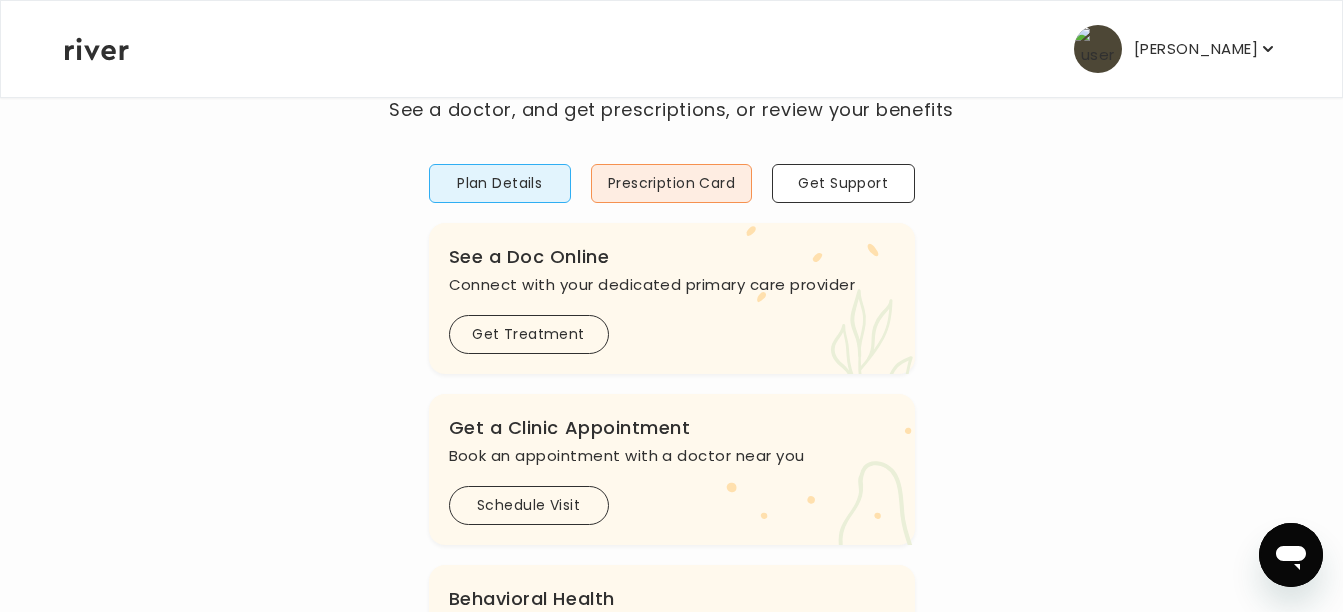 scroll, scrollTop: 0, scrollLeft: 0, axis: both 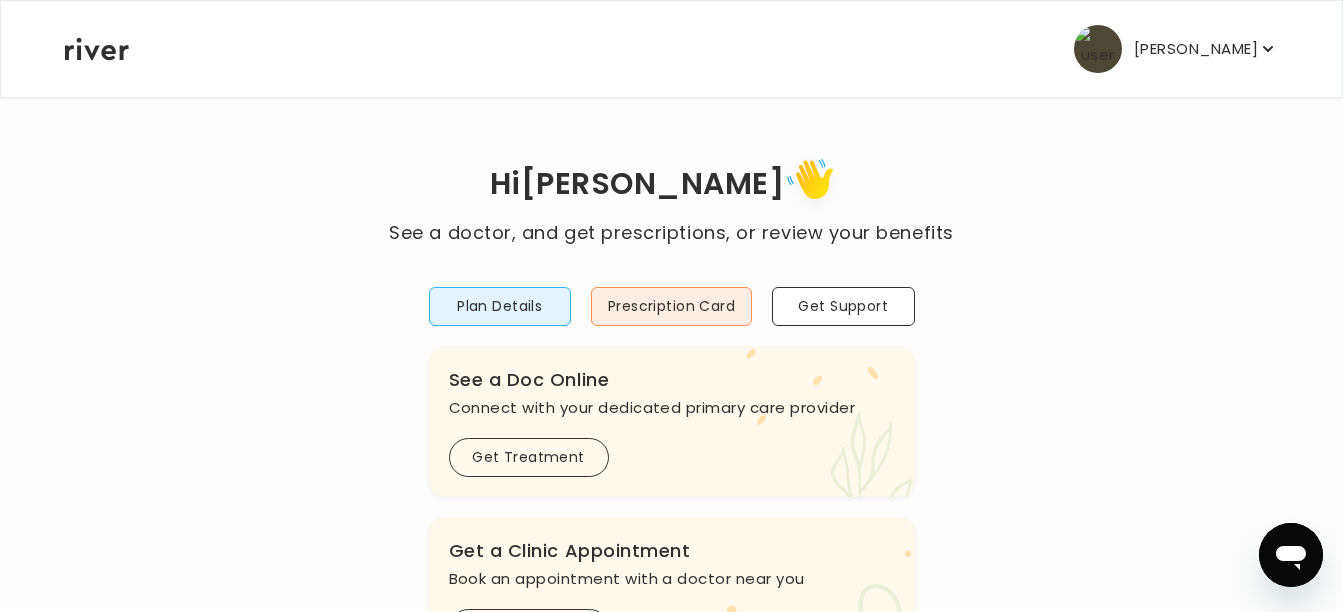 click on "[PERSON_NAME]" at bounding box center (1196, 49) 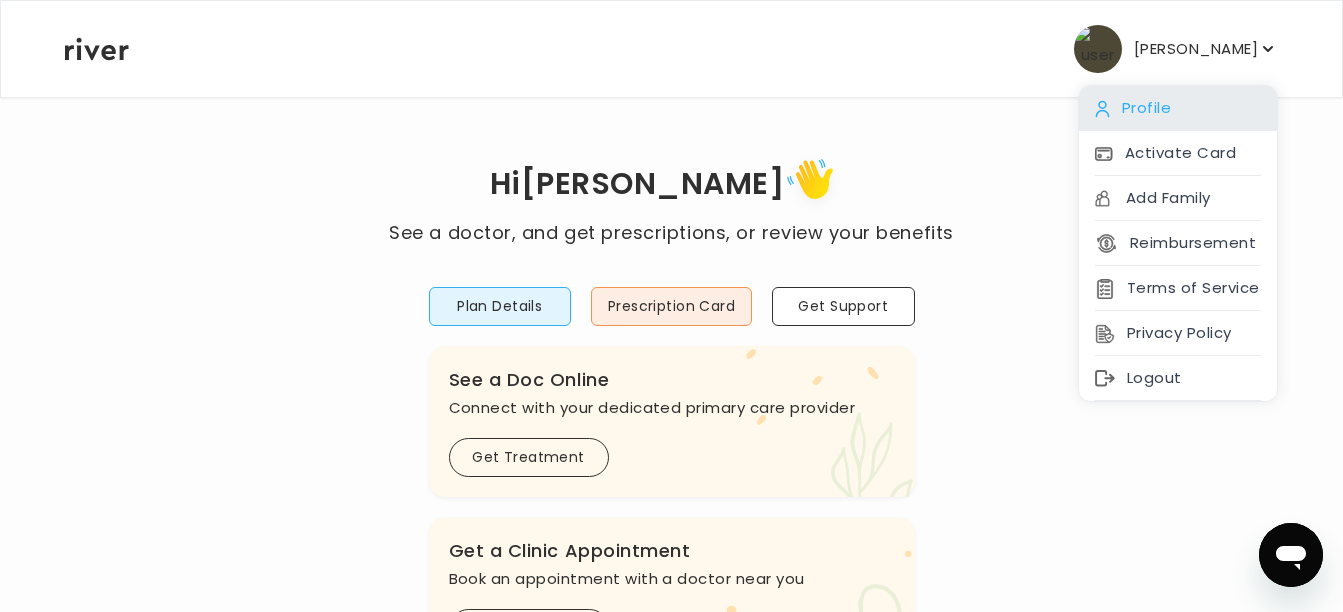 click on "Profile" at bounding box center [1178, 108] 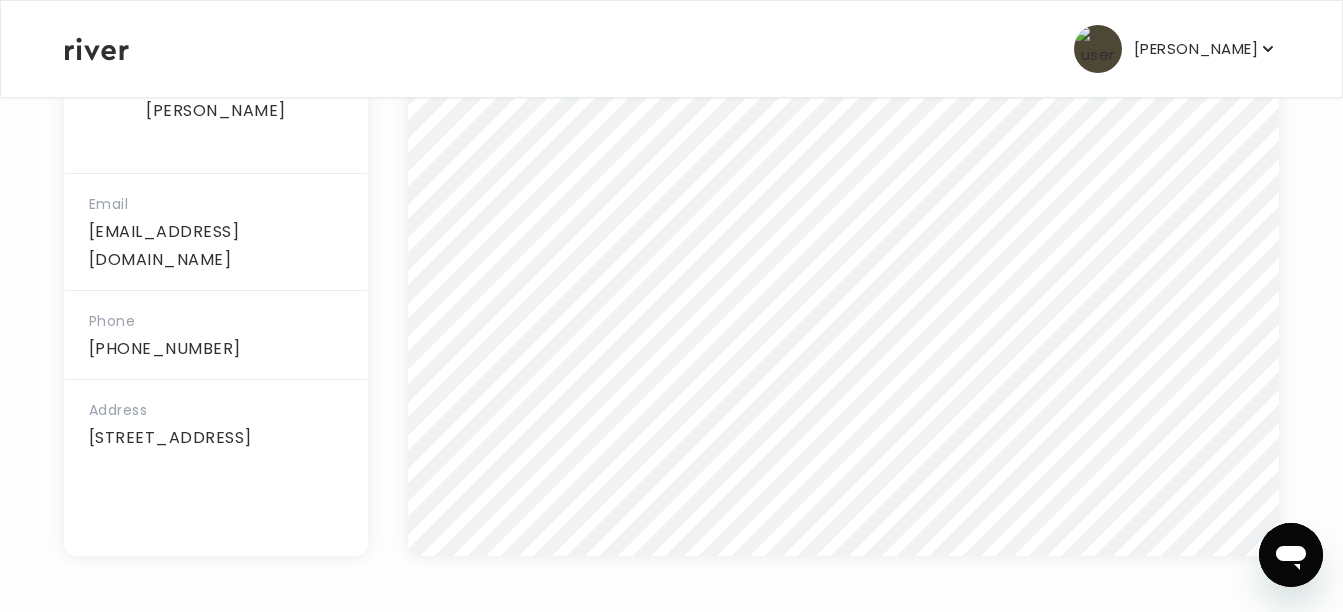 scroll, scrollTop: 0, scrollLeft: 0, axis: both 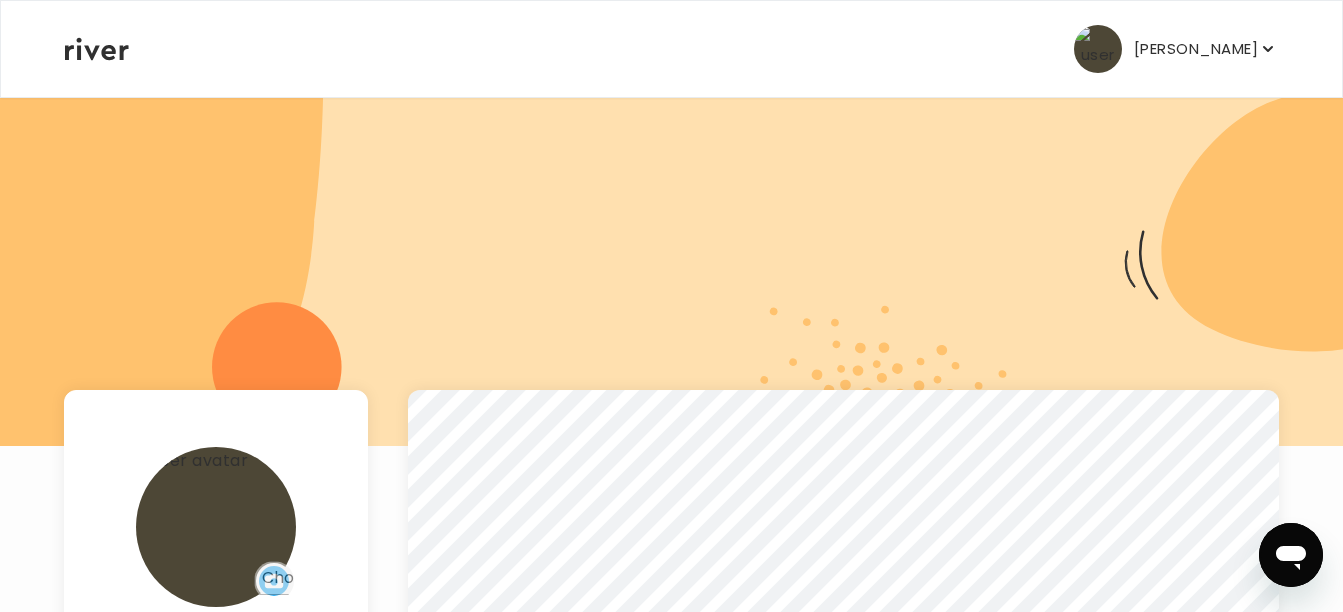 click 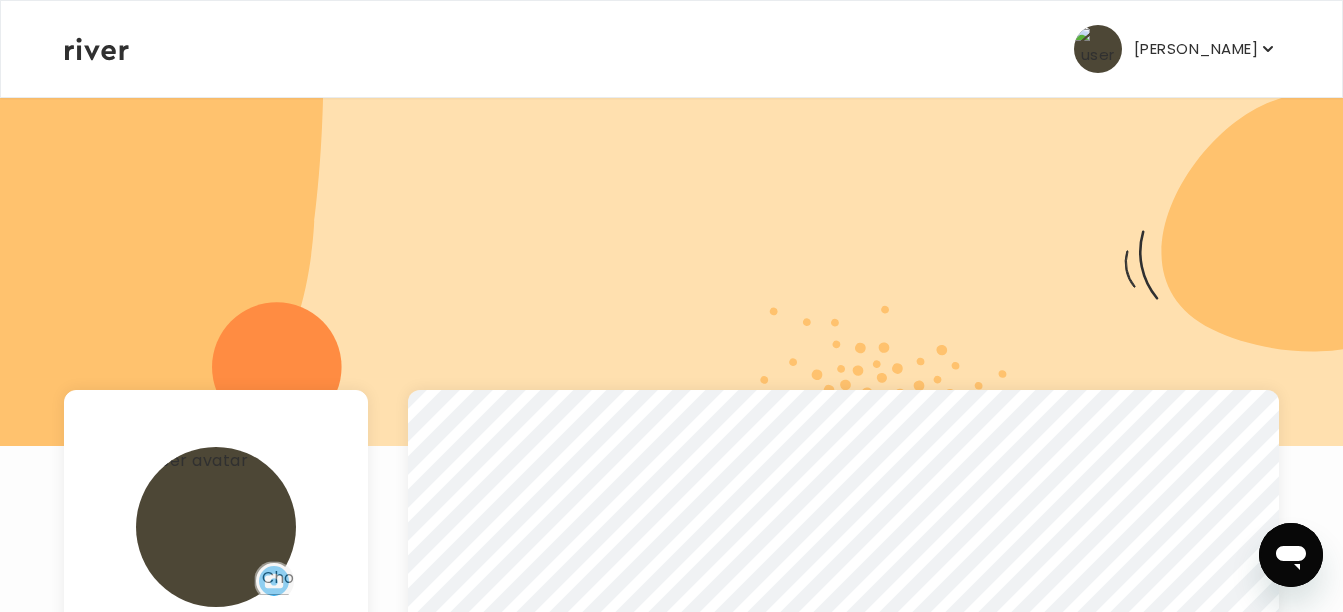 click on "[PERSON_NAME] Profile Activate Card Add Family Reimbursement Terms of Service Privacy Policy Logout" at bounding box center (671, 49) 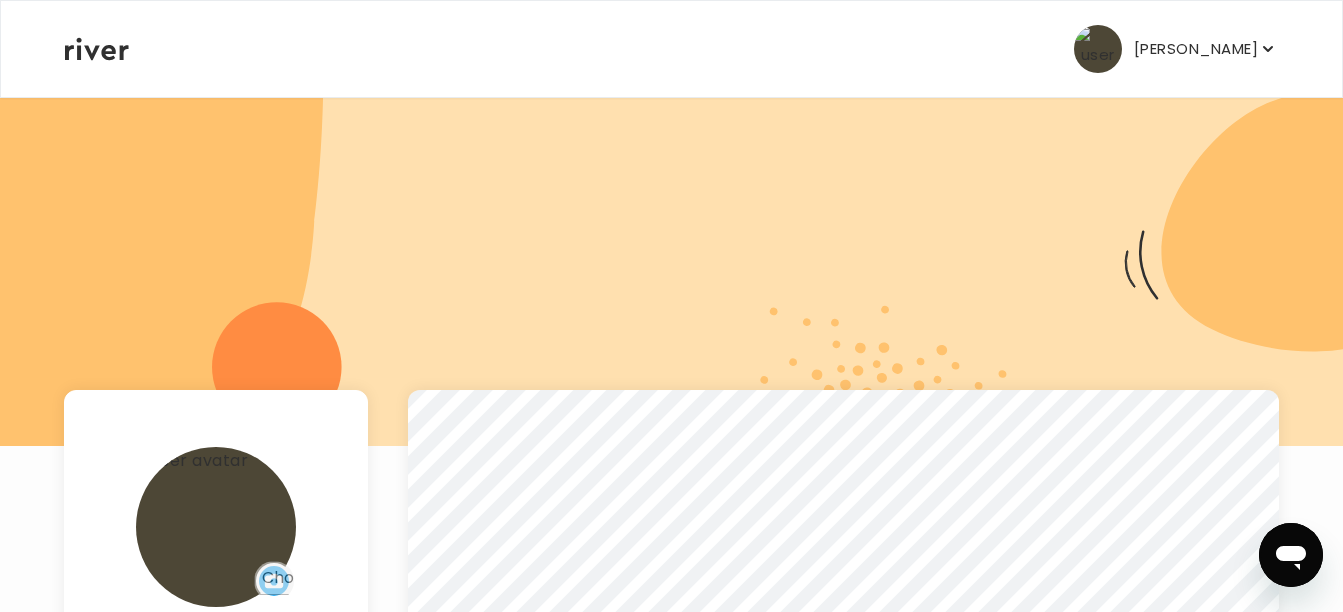 click on "[PERSON_NAME] Profile Activate Card Add Family Reimbursement Terms of Service Privacy Policy Logout" at bounding box center [671, 49] 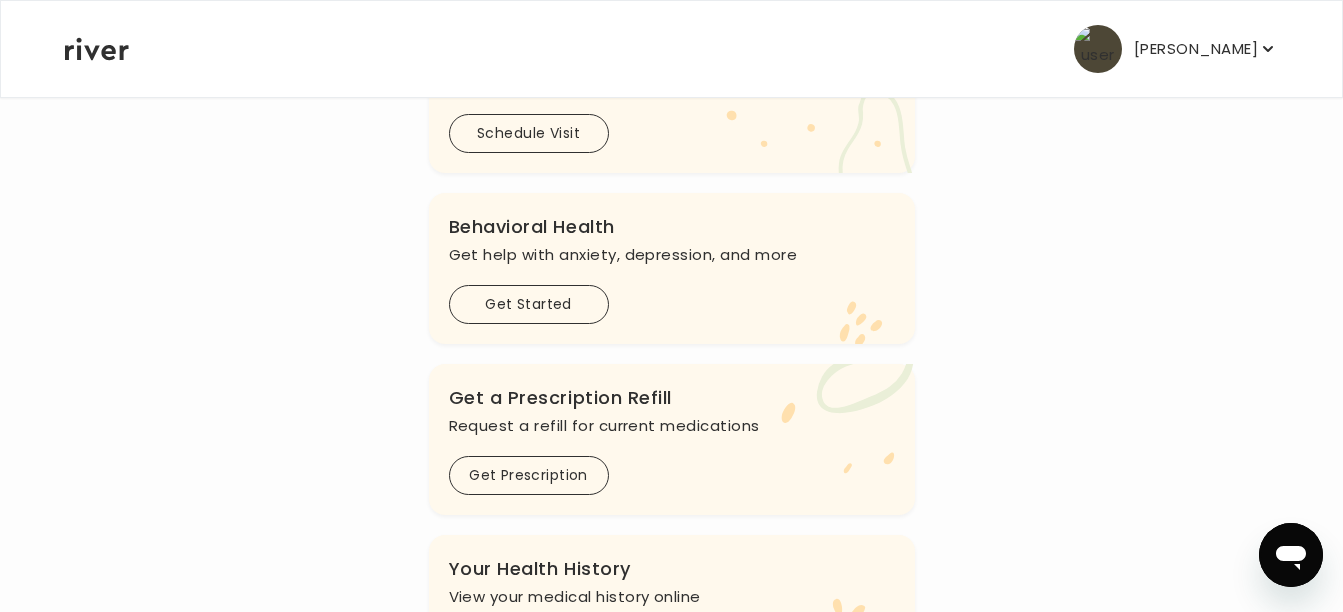 scroll, scrollTop: 225, scrollLeft: 0, axis: vertical 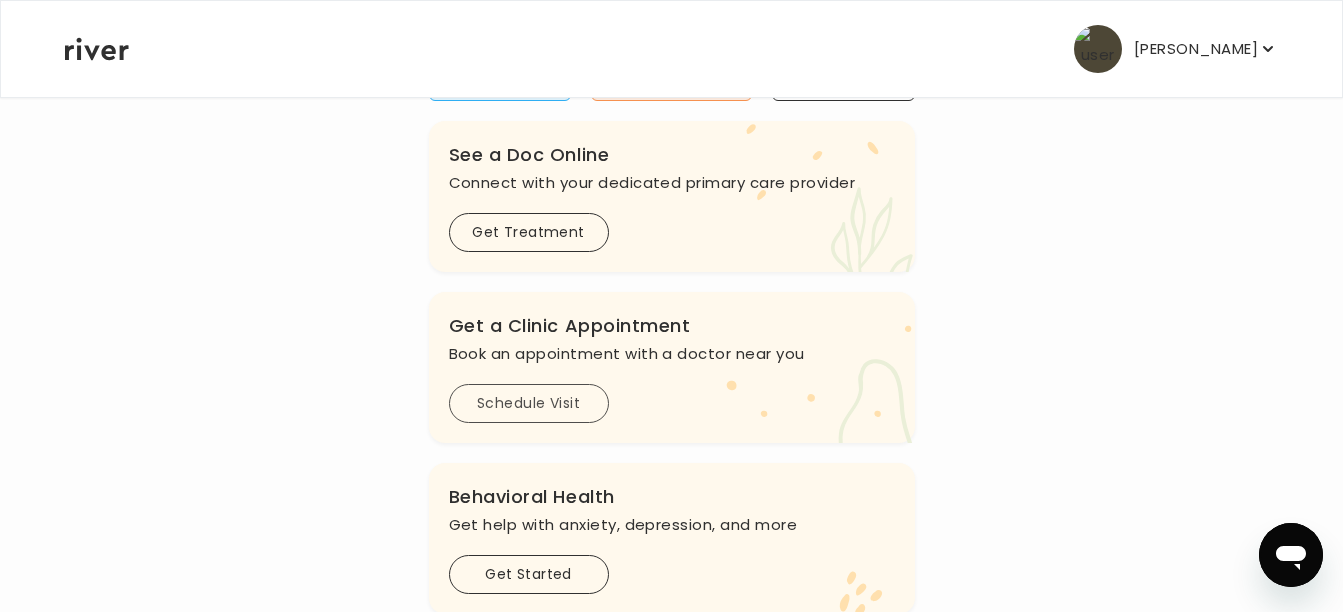 click on "Schedule Visit" at bounding box center [529, 403] 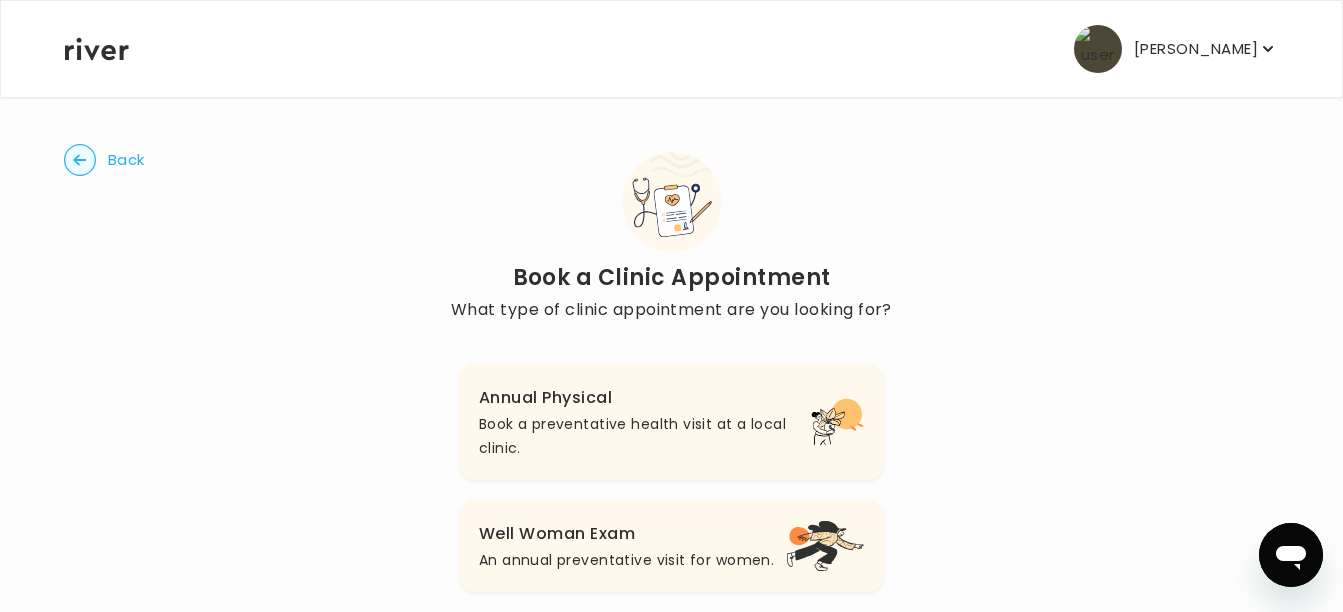scroll, scrollTop: 260, scrollLeft: 0, axis: vertical 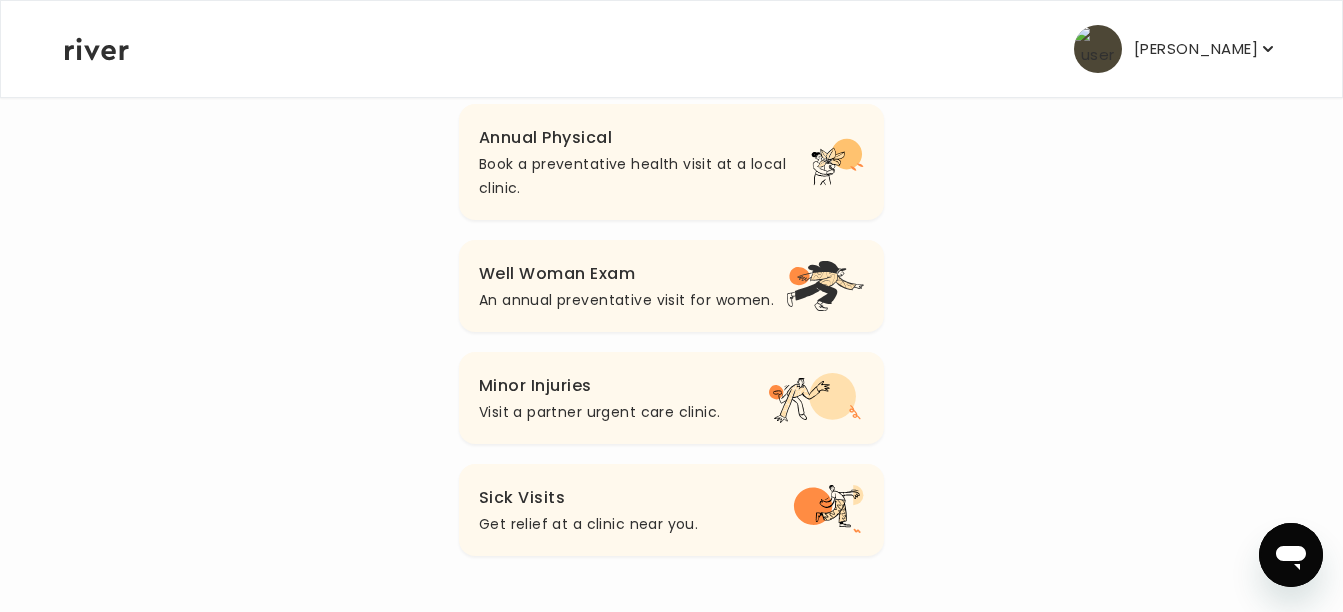 click on "Book a preventative health visit at a local clinic." at bounding box center (645, 176) 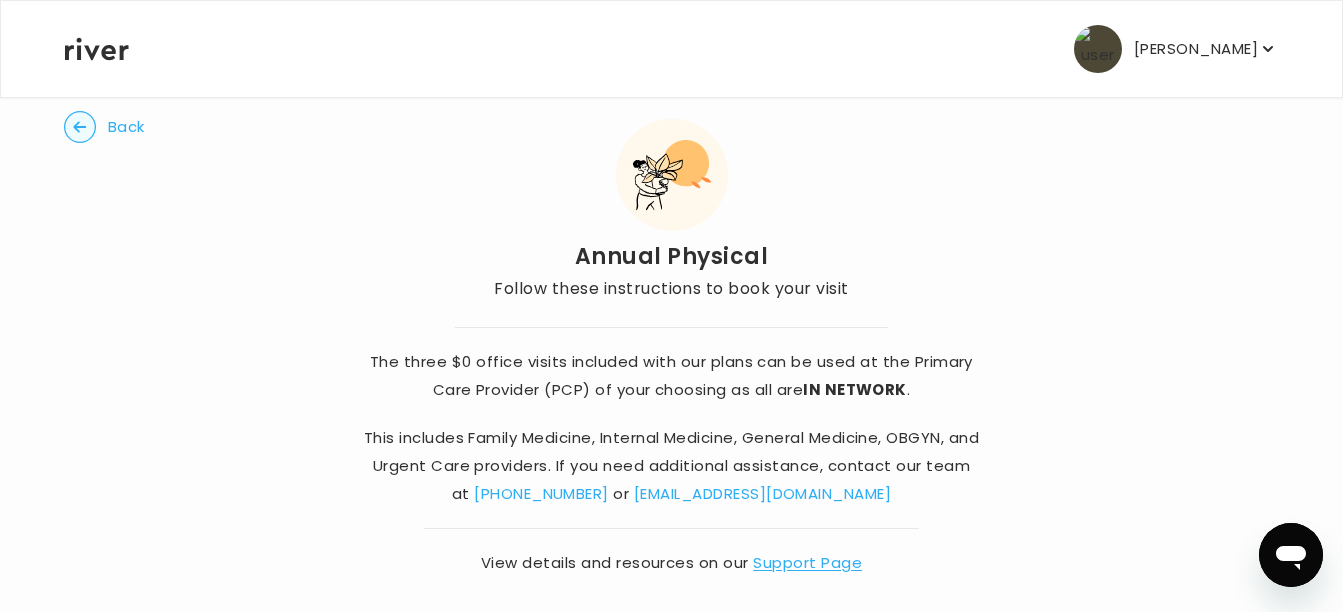 scroll, scrollTop: 62, scrollLeft: 0, axis: vertical 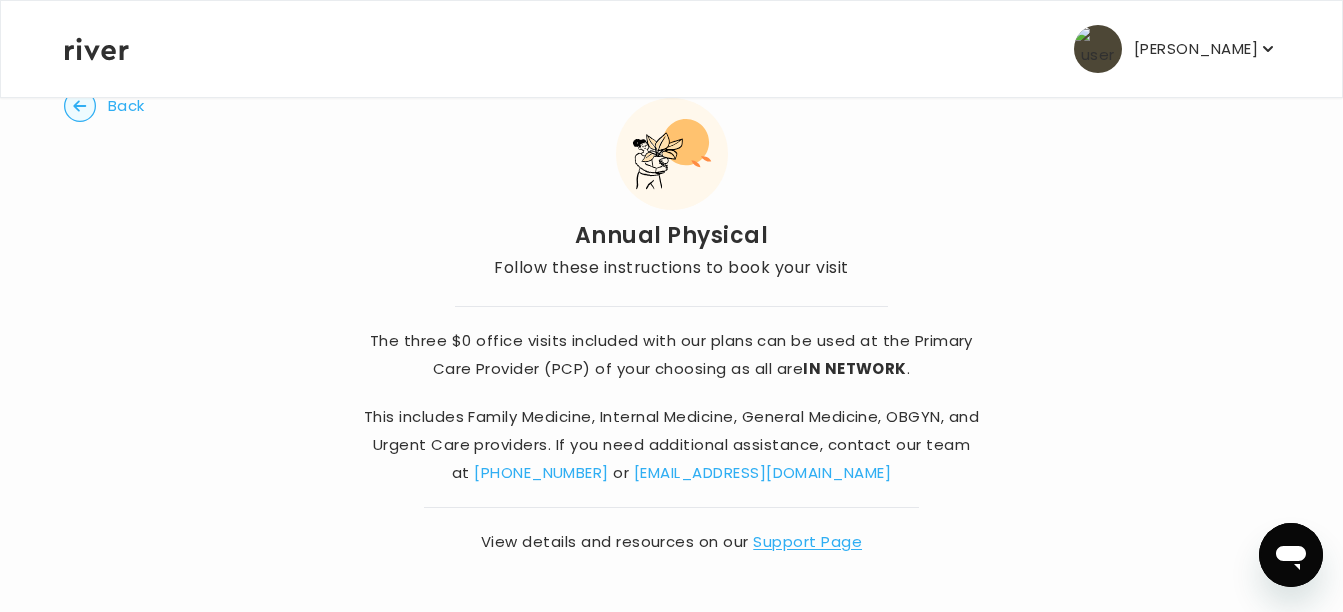 click on "Back" at bounding box center (126, 106) 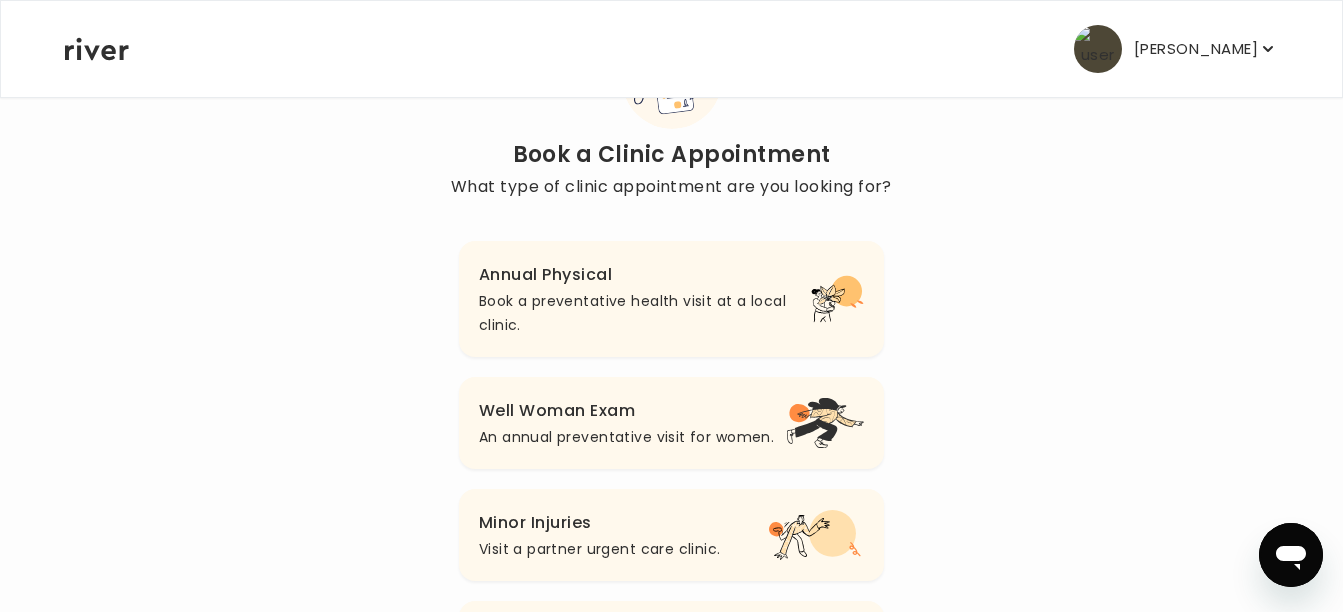 scroll, scrollTop: 0, scrollLeft: 0, axis: both 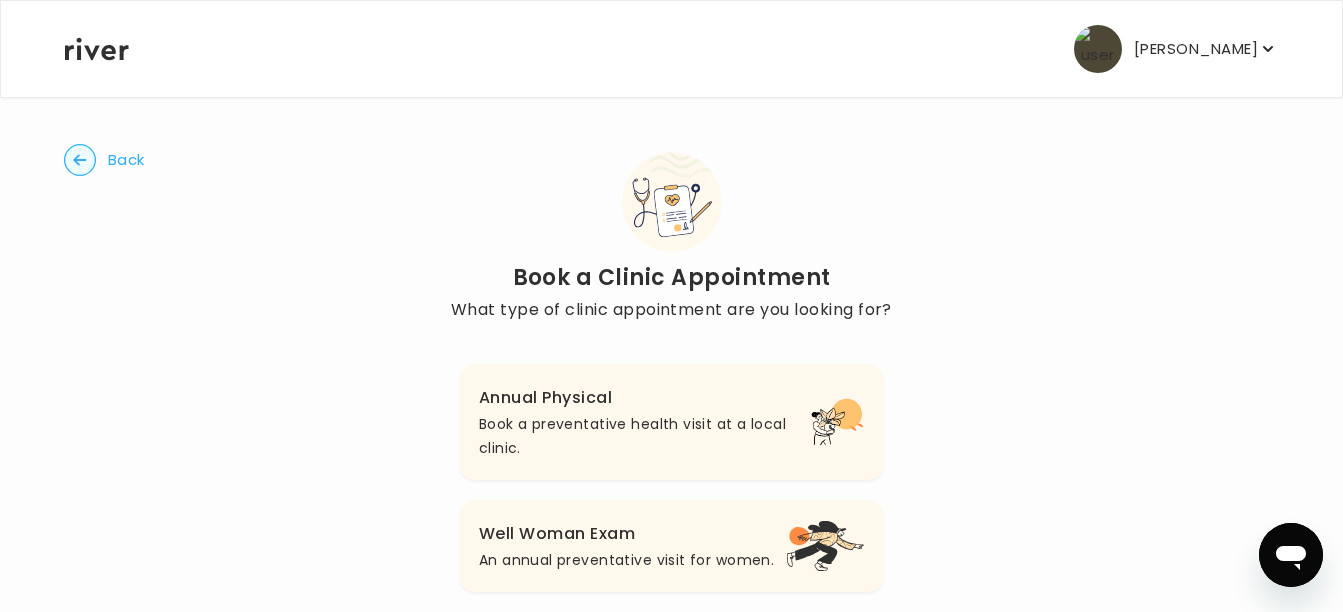 click 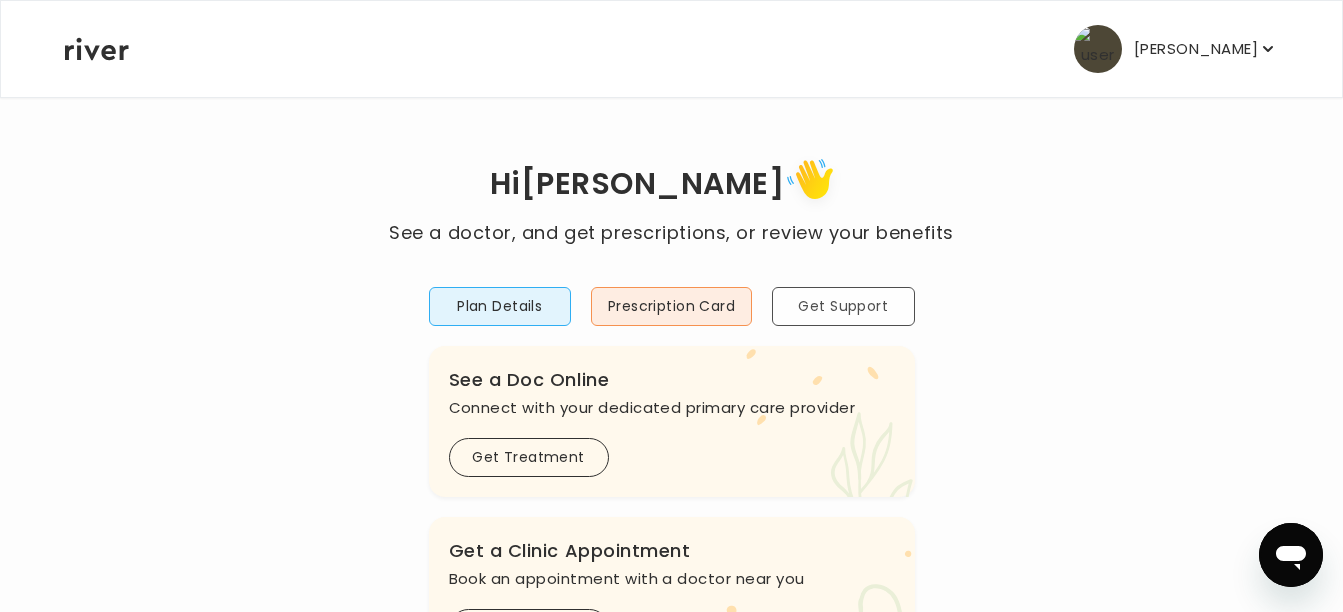 click on "Get Support" at bounding box center (843, 306) 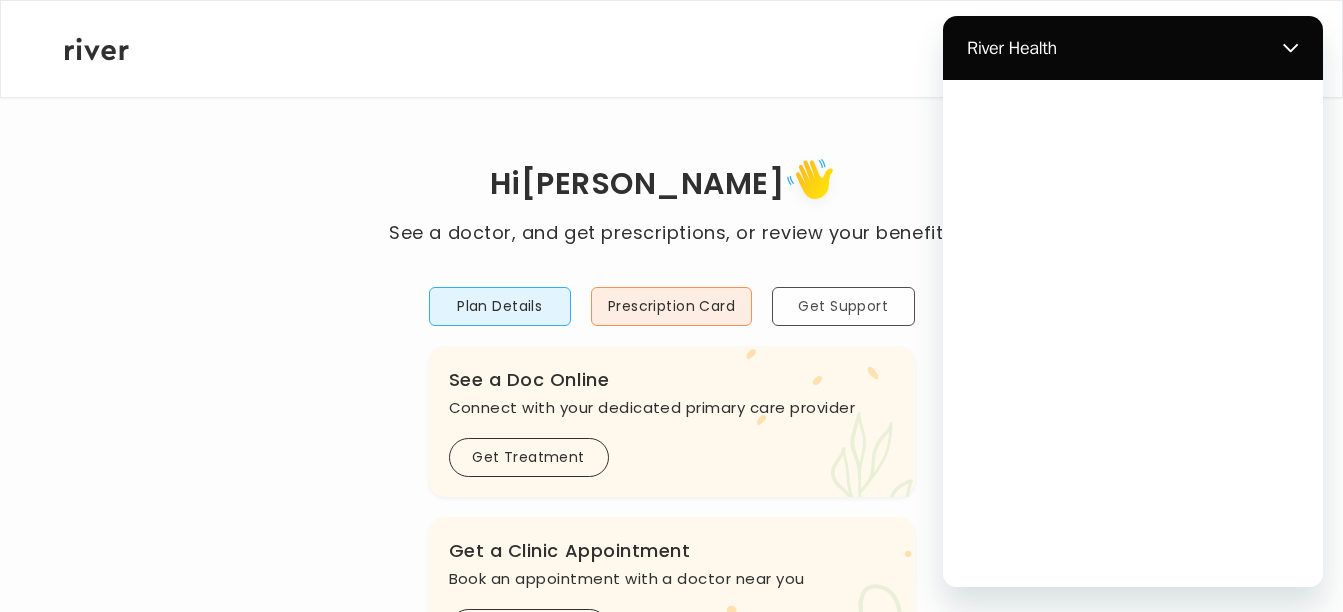 scroll, scrollTop: 0, scrollLeft: 0, axis: both 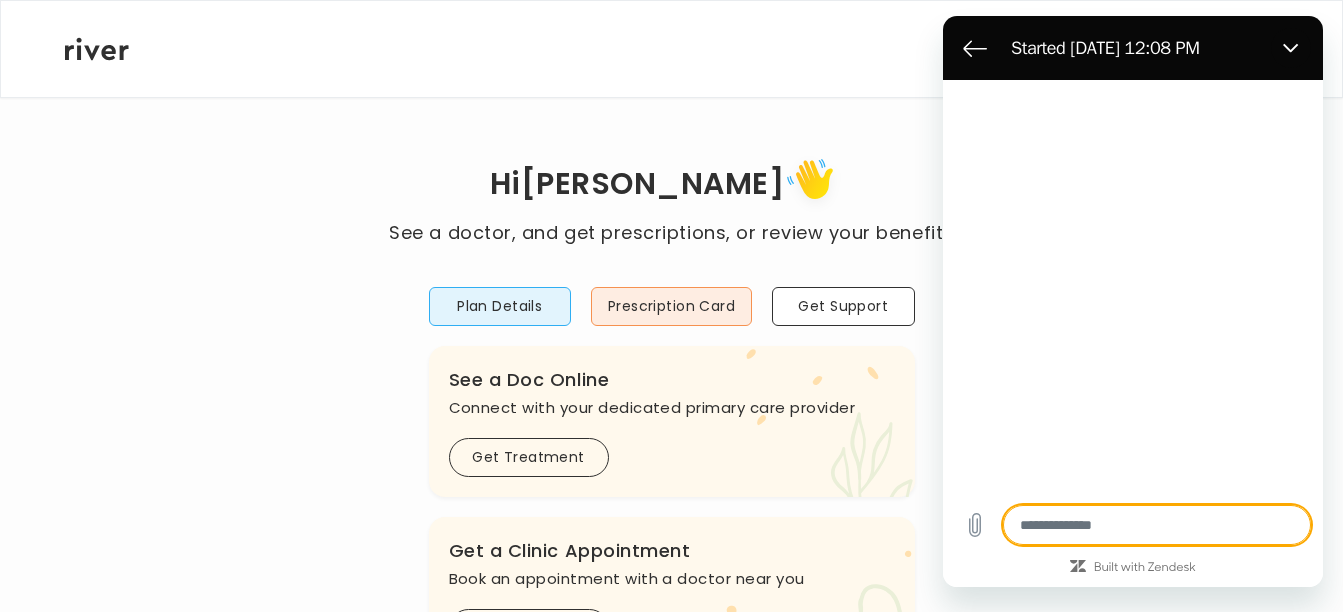 type on "*" 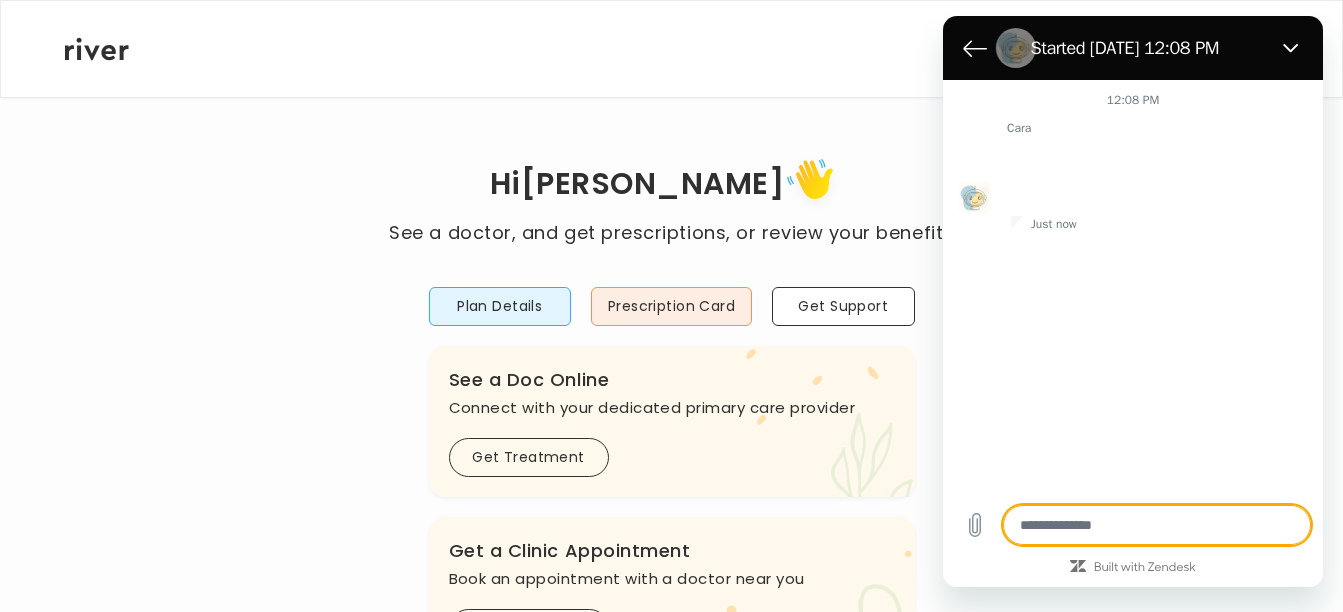 click at bounding box center [1157, 525] 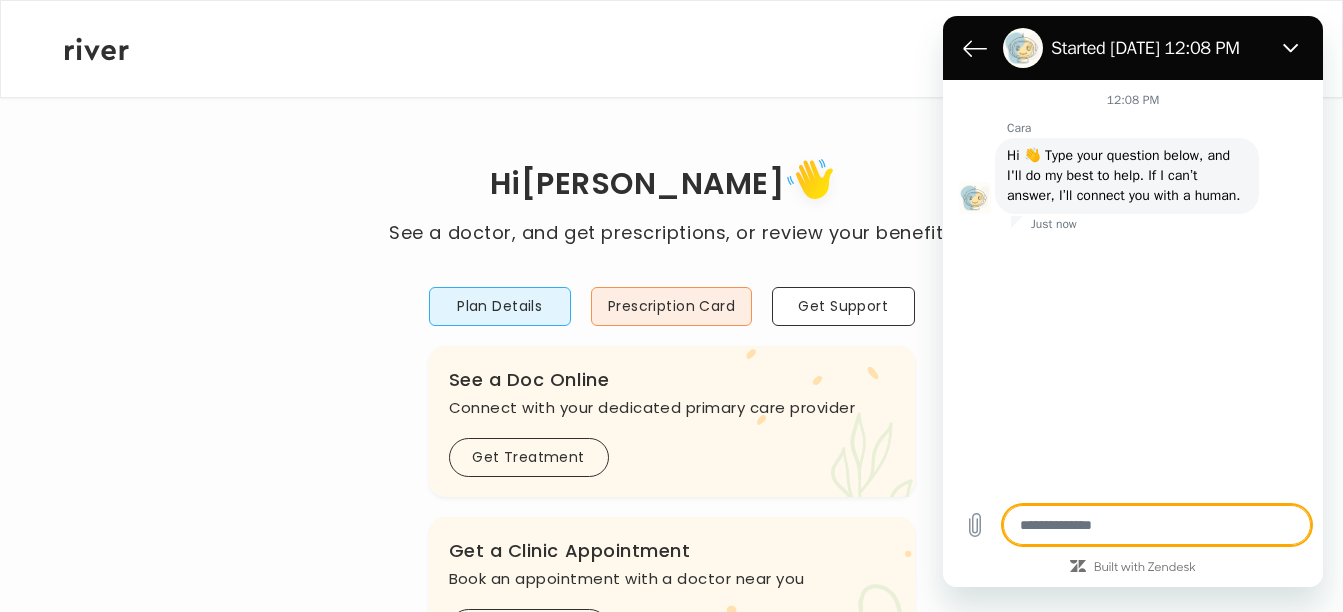 type on "*" 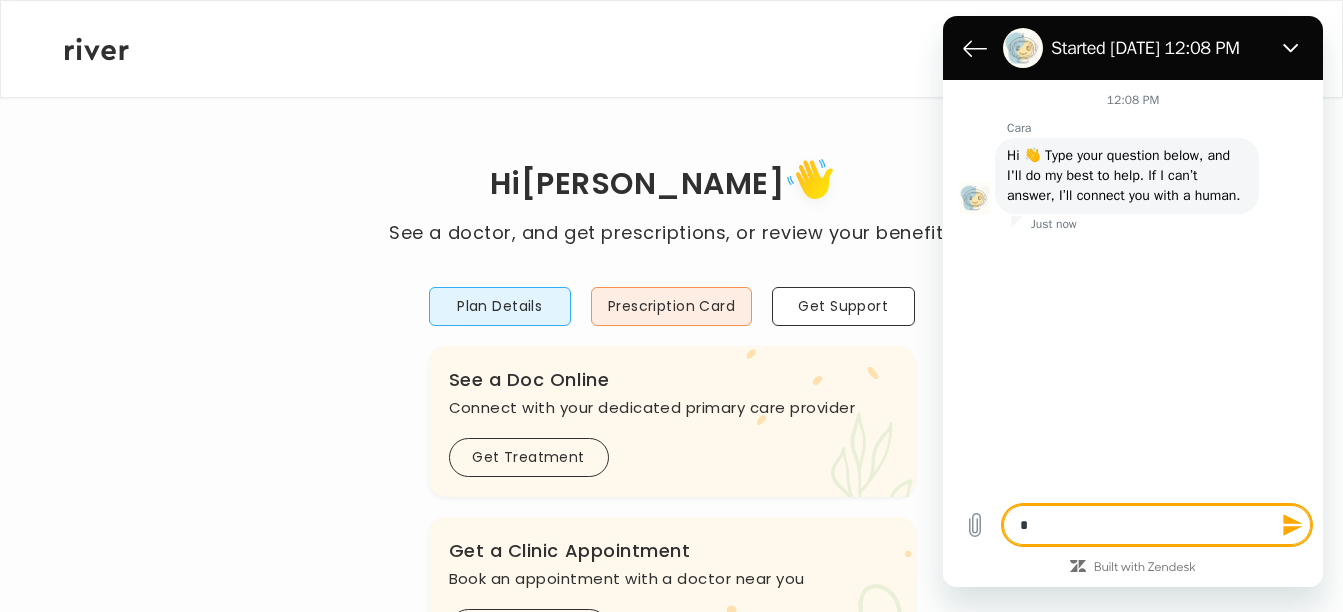 type on "**" 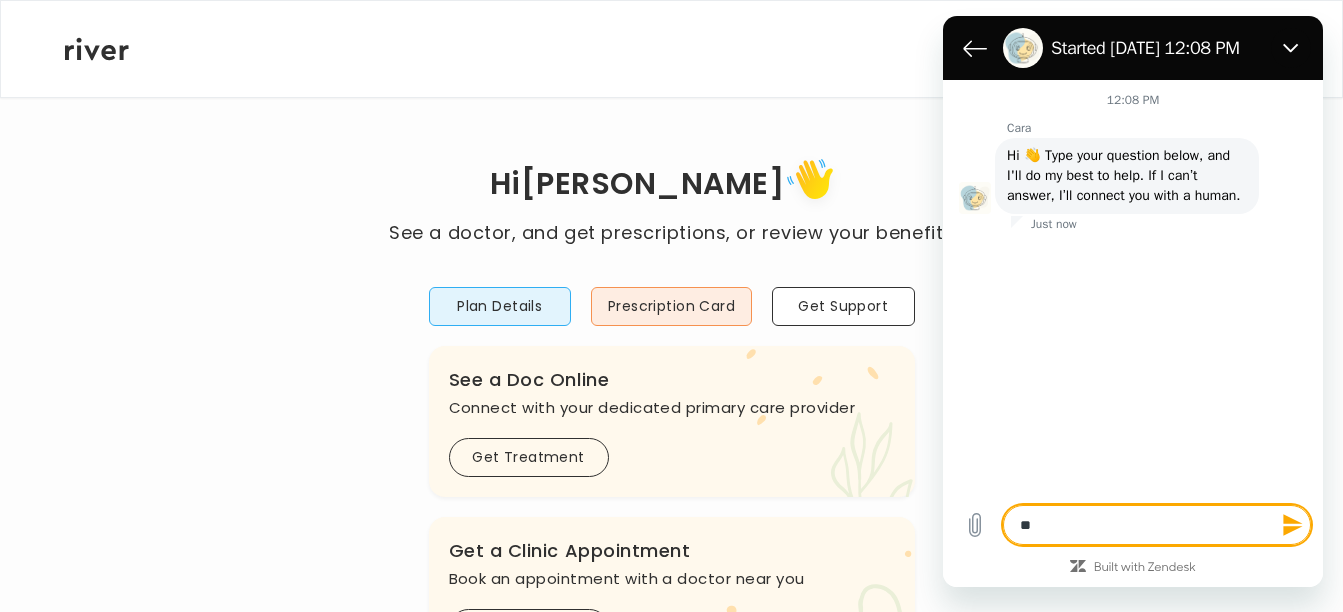 type on "***" 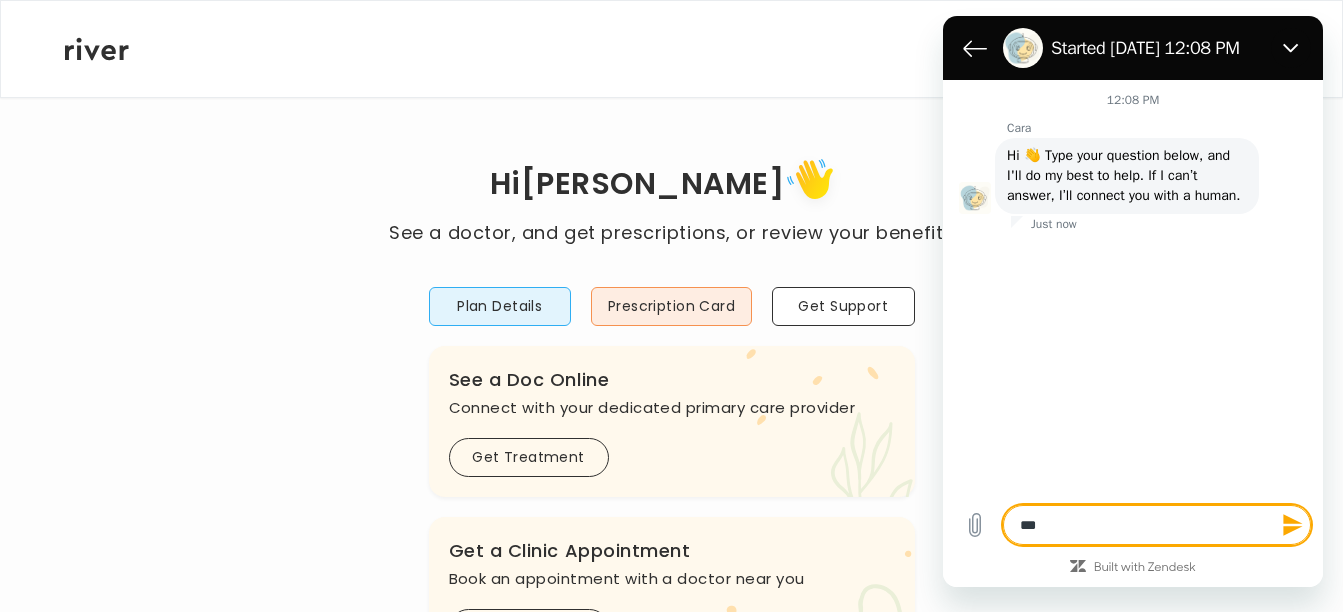 type on "***" 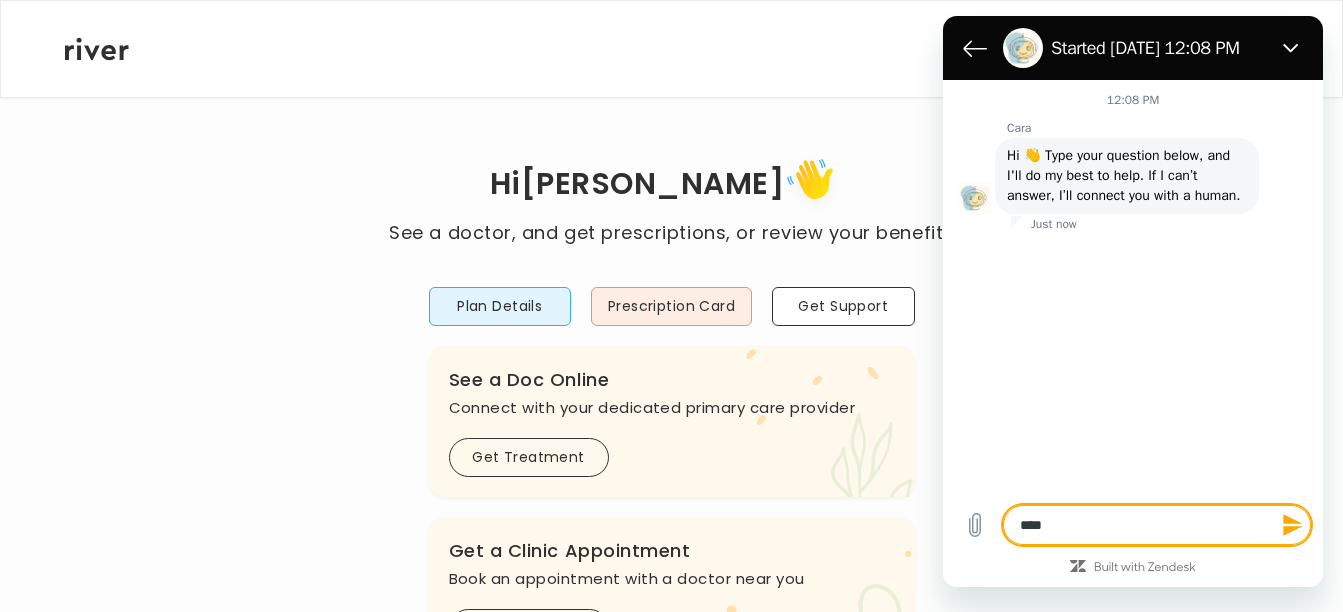type on "*****" 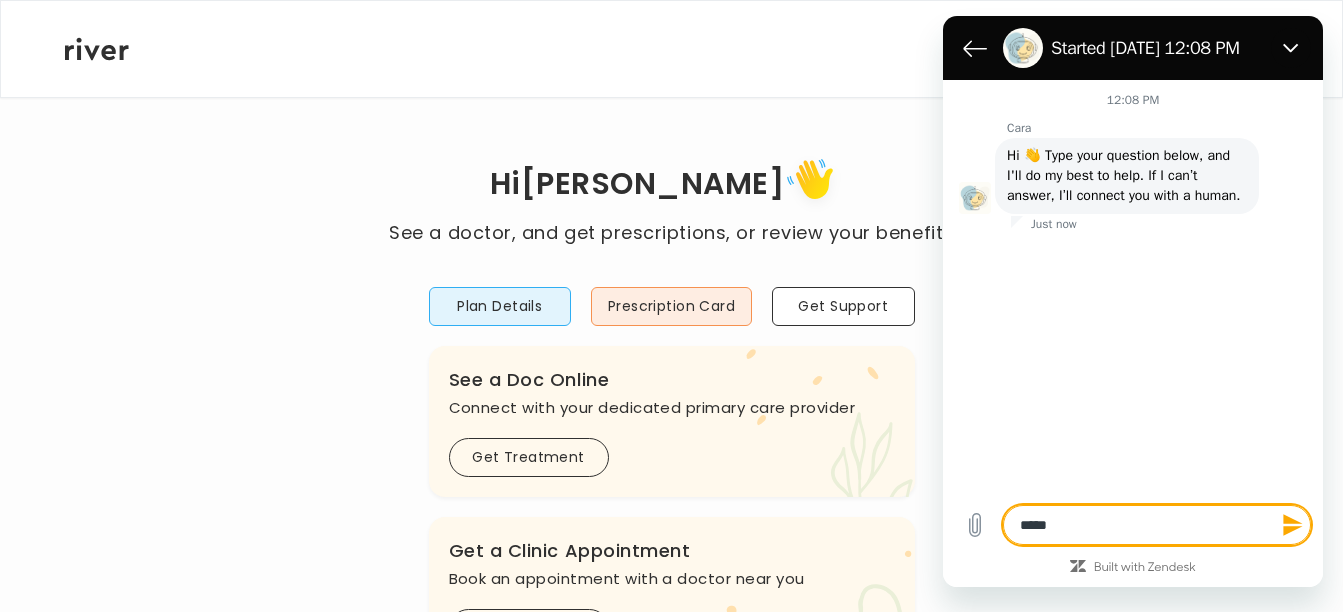 type on "******" 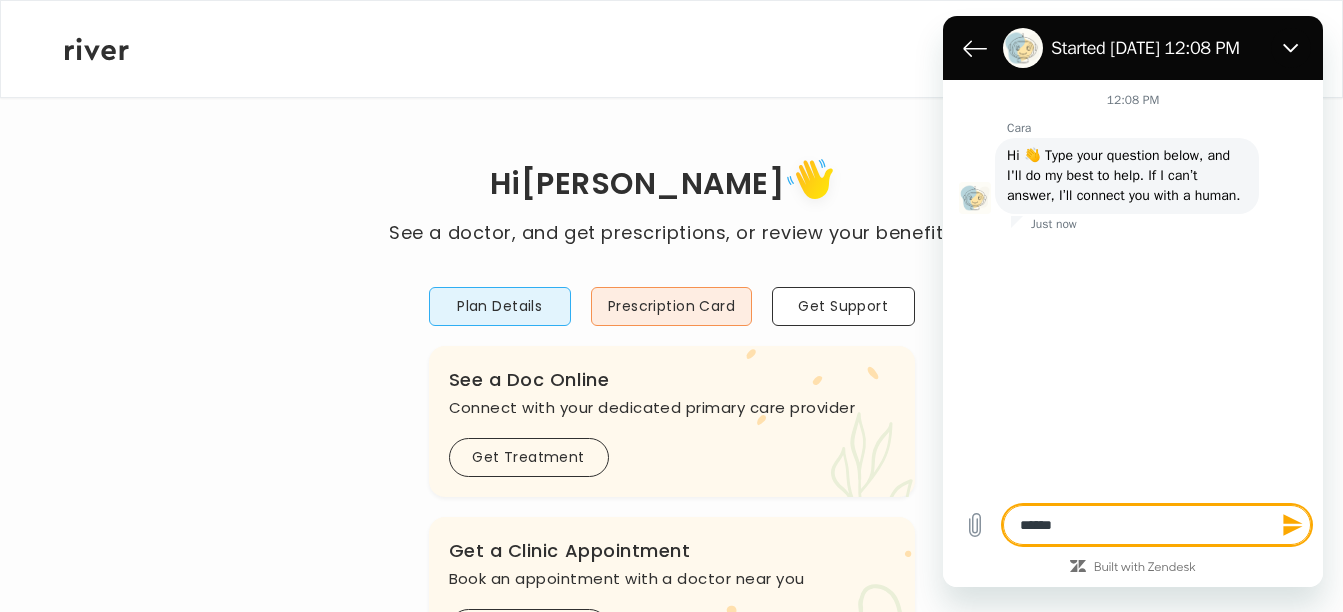 type on "*******" 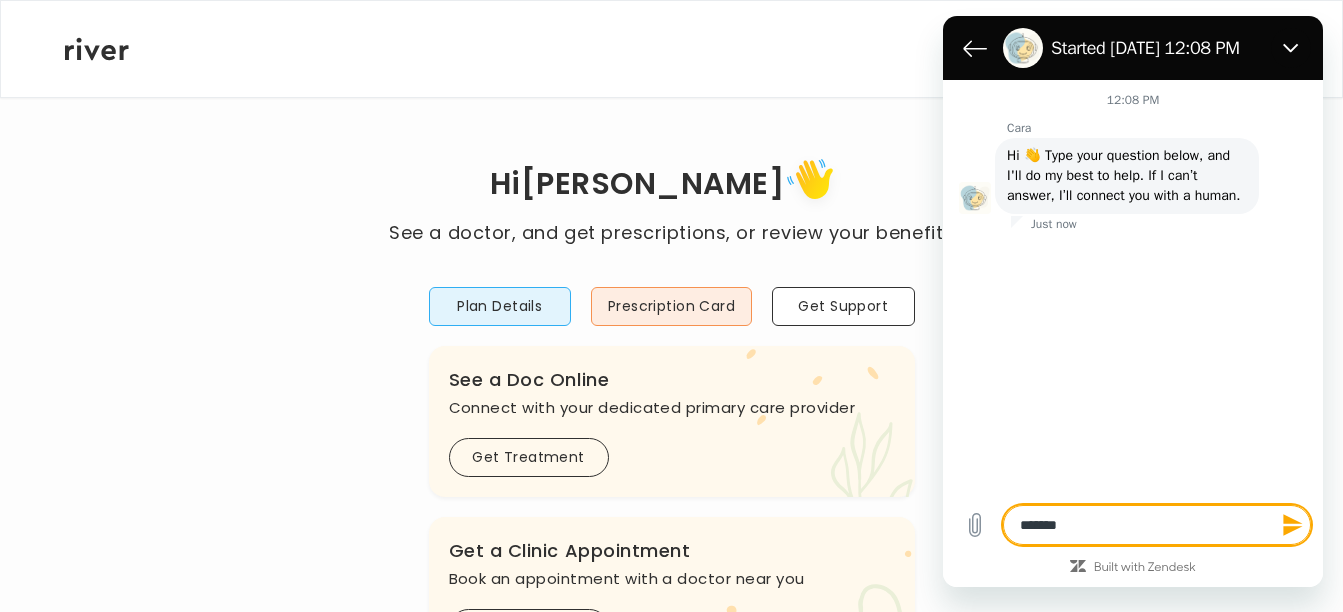 type on "********" 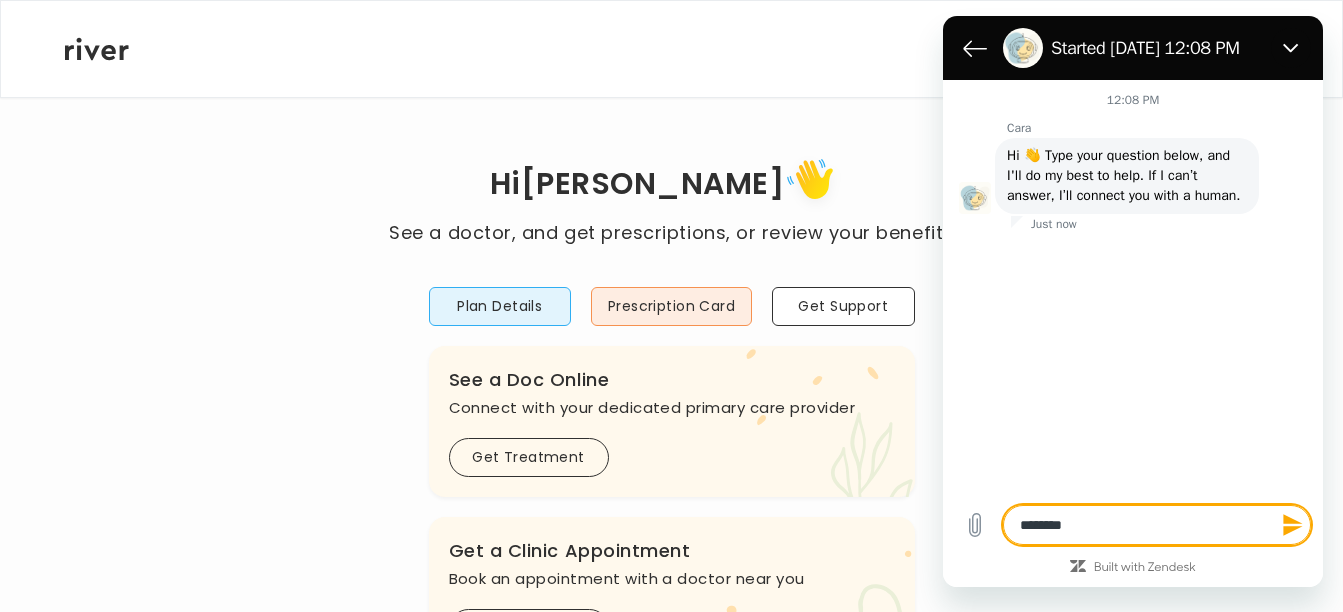 type on "*********" 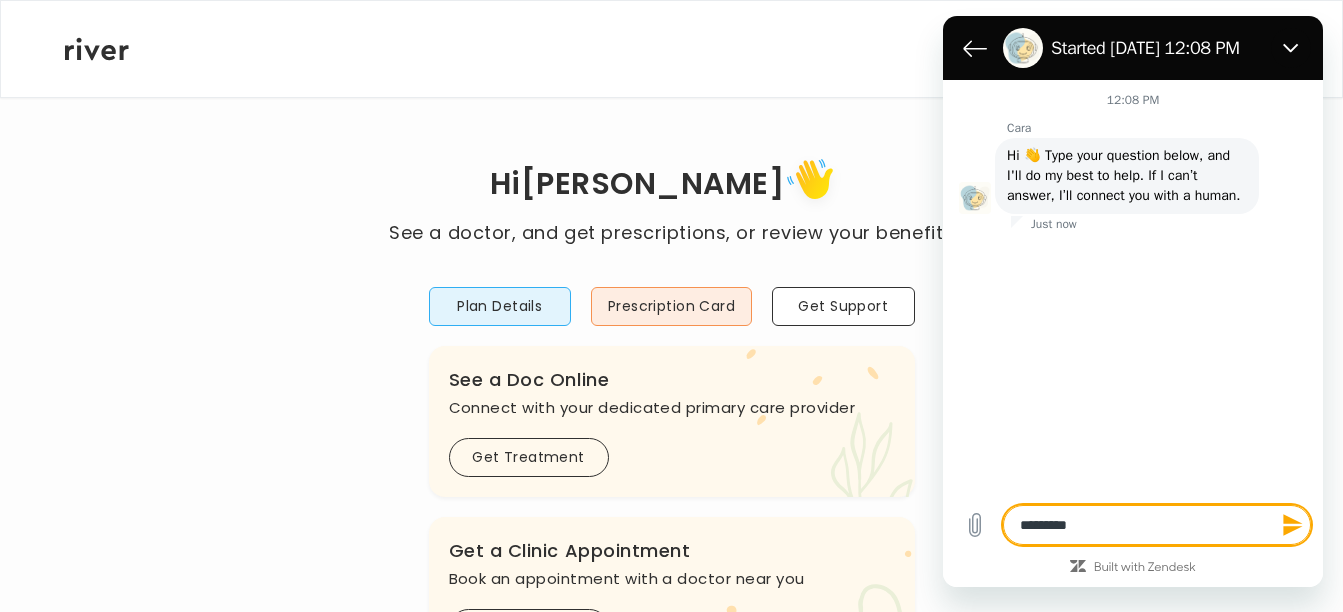 type on "**********" 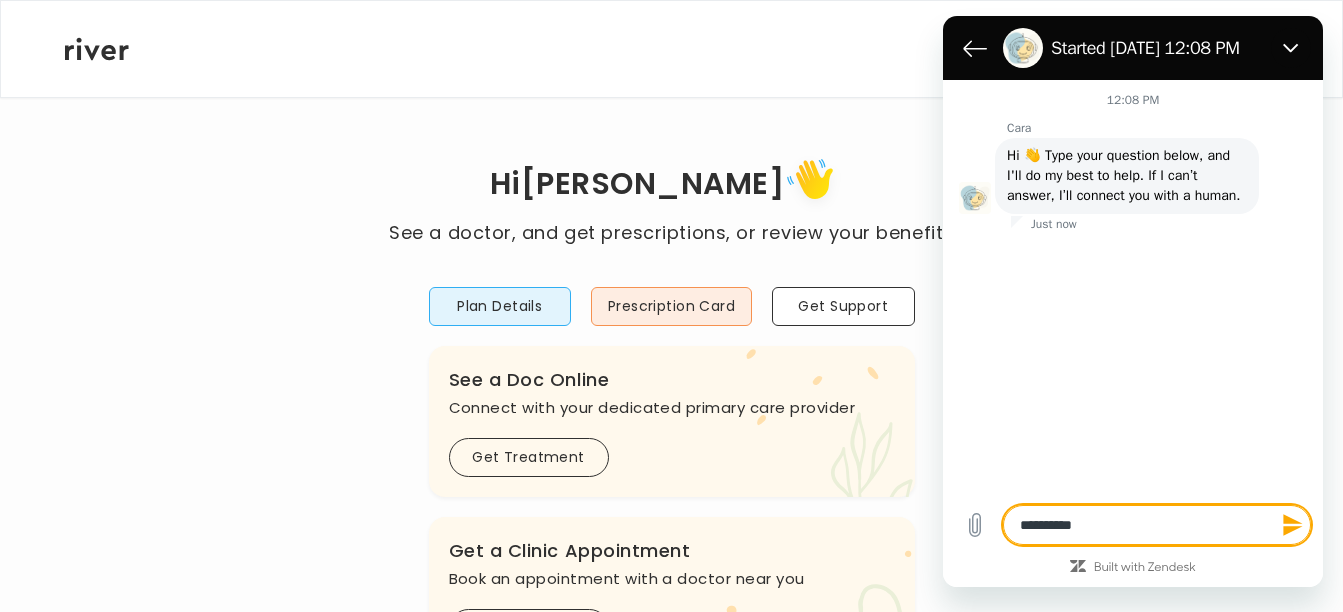 type on "**********" 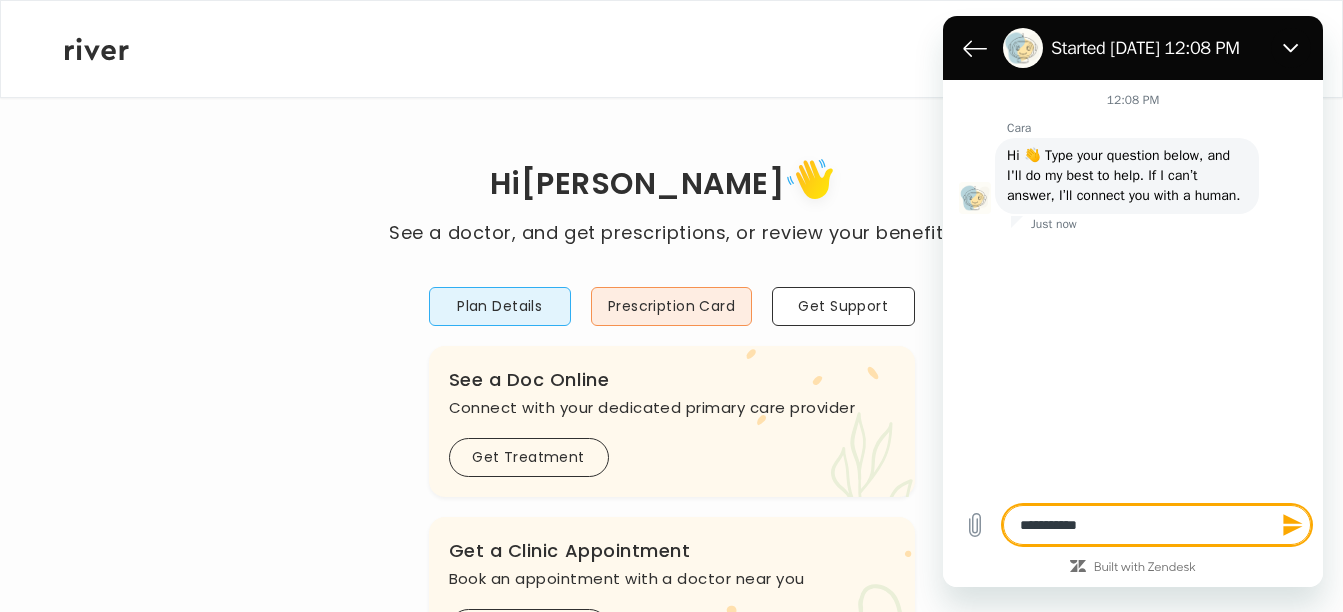 type 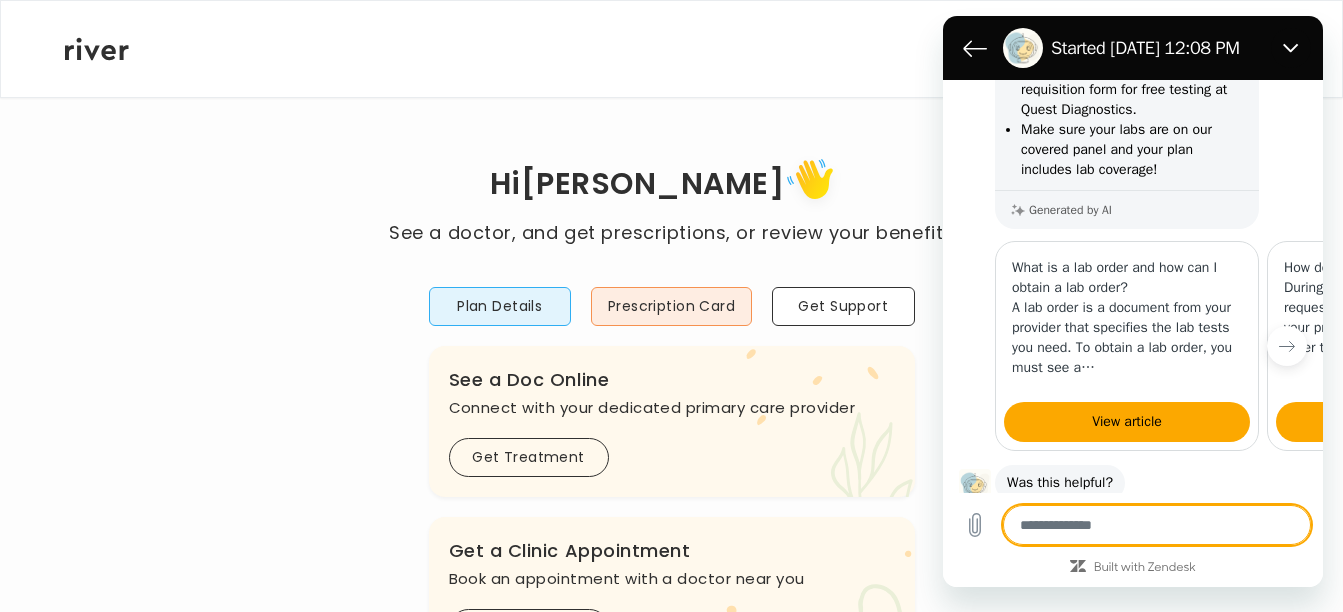 scroll, scrollTop: 421, scrollLeft: 0, axis: vertical 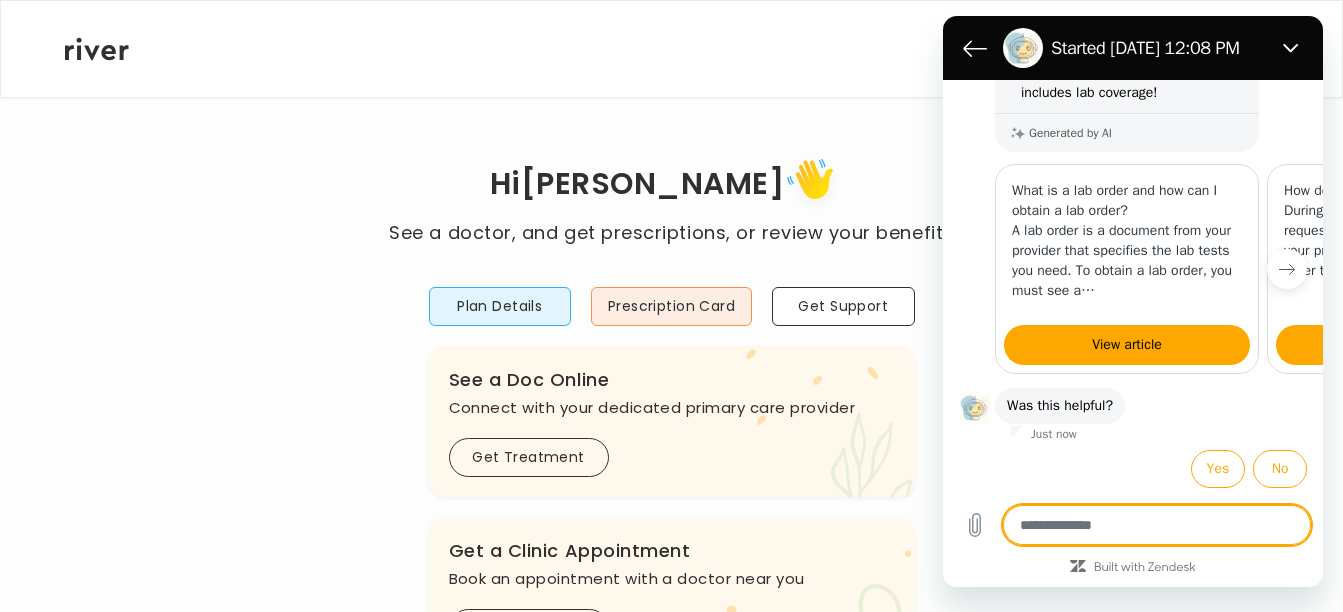 click 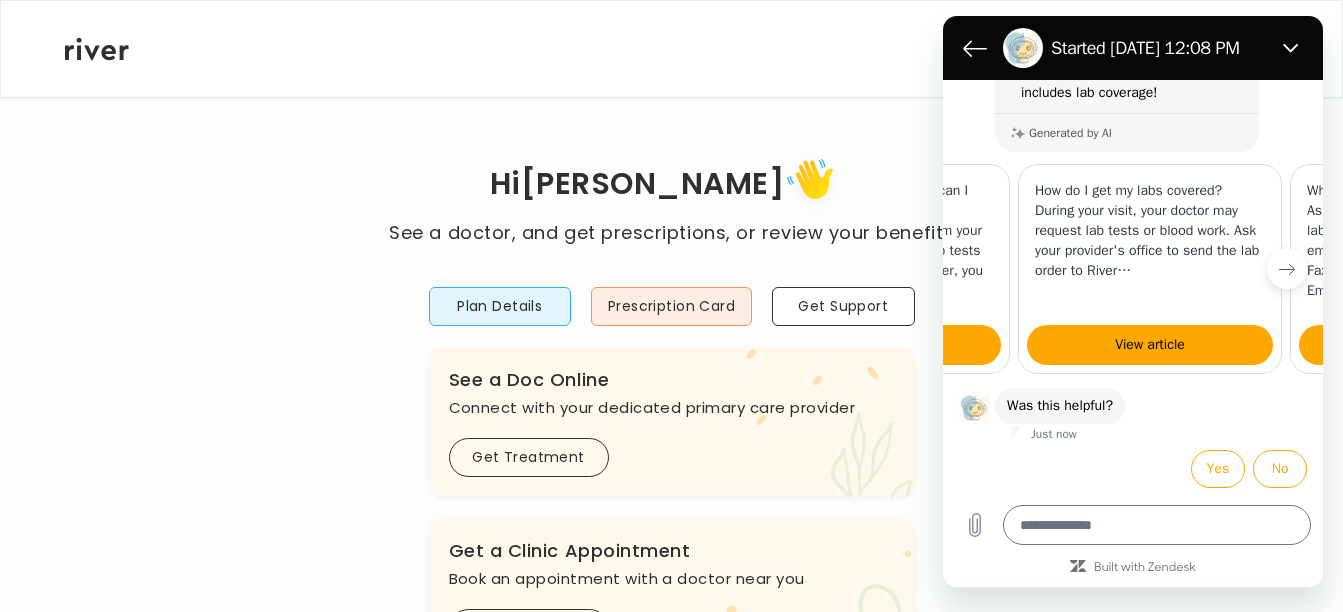 scroll, scrollTop: 0, scrollLeft: 257, axis: horizontal 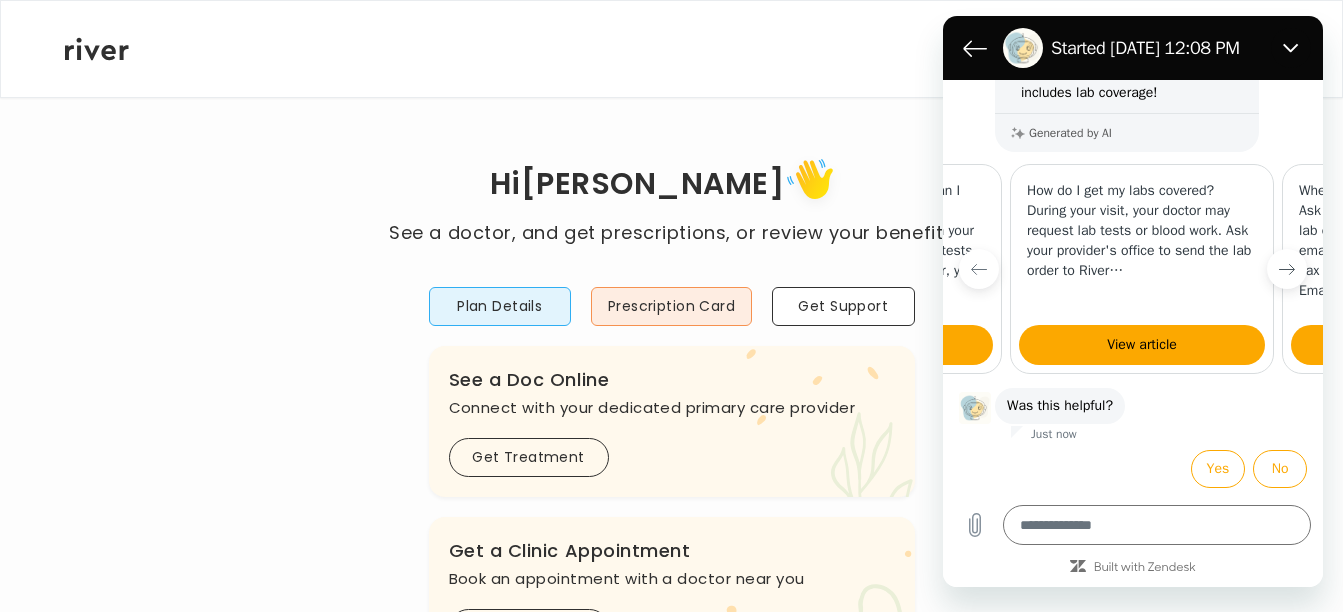 click 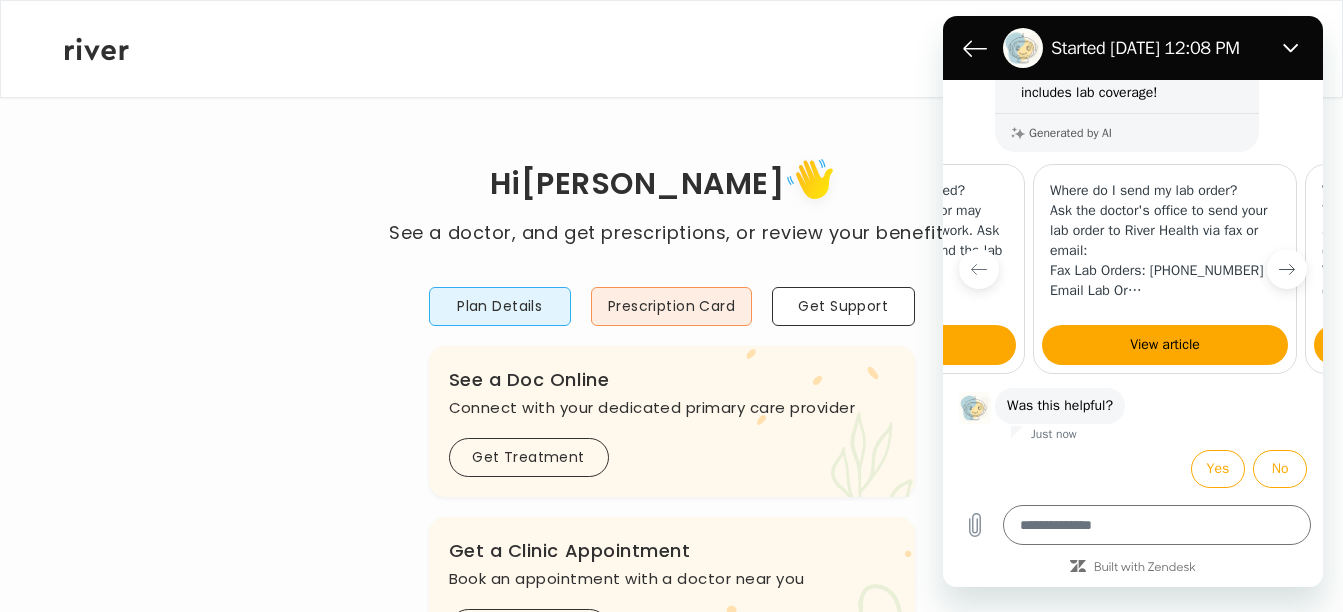 scroll, scrollTop: 0, scrollLeft: 514, axis: horizontal 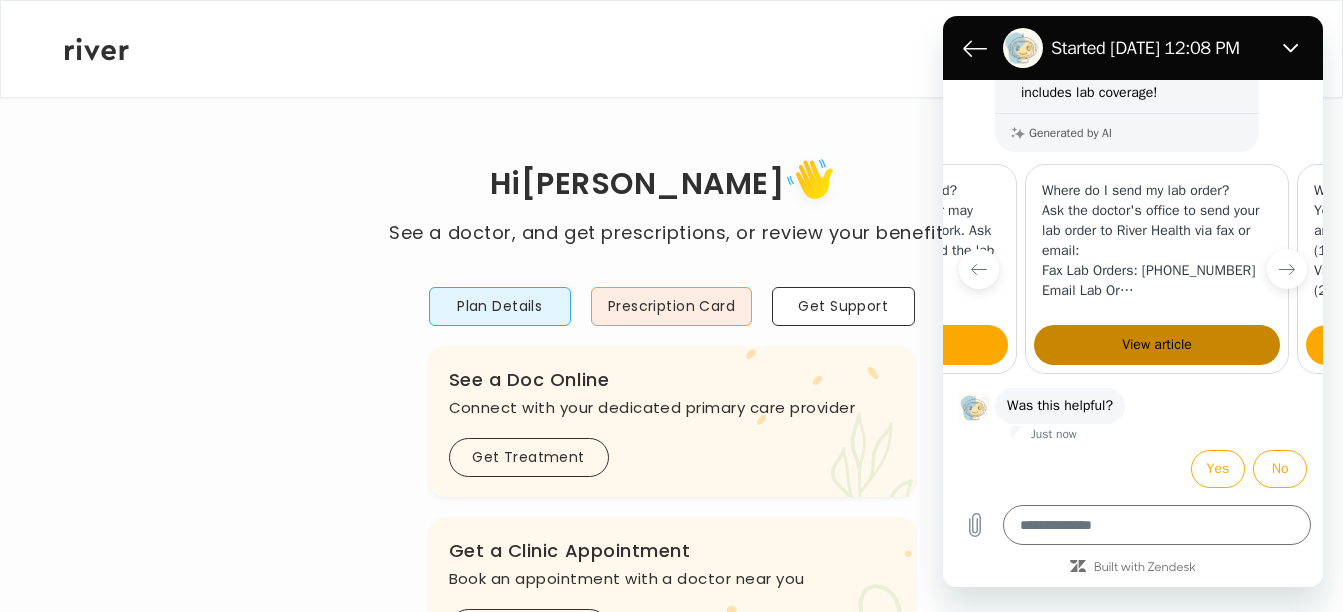 click on "View article" at bounding box center [1157, 345] 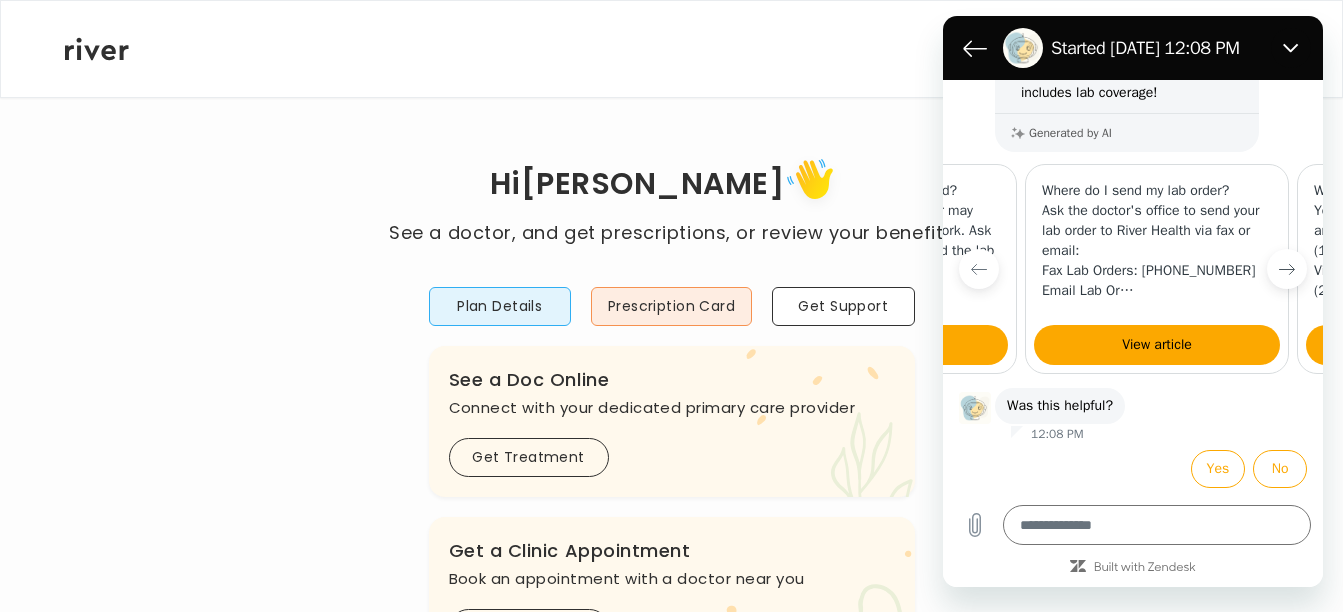 click 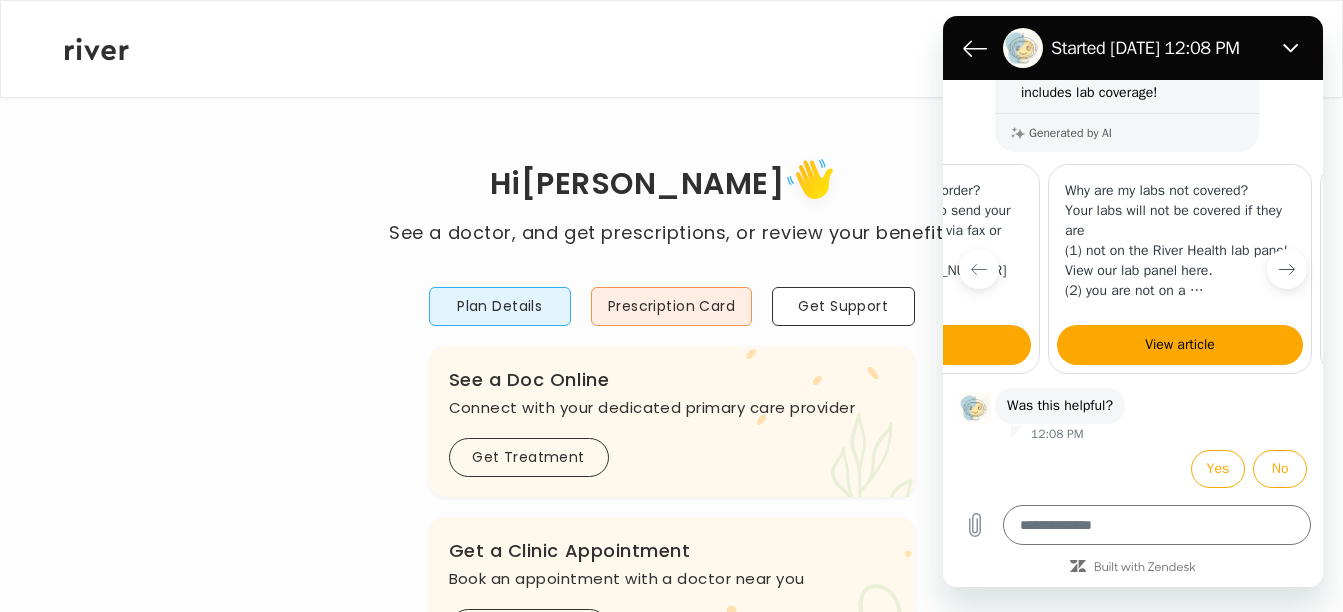 scroll, scrollTop: 0, scrollLeft: 771, axis: horizontal 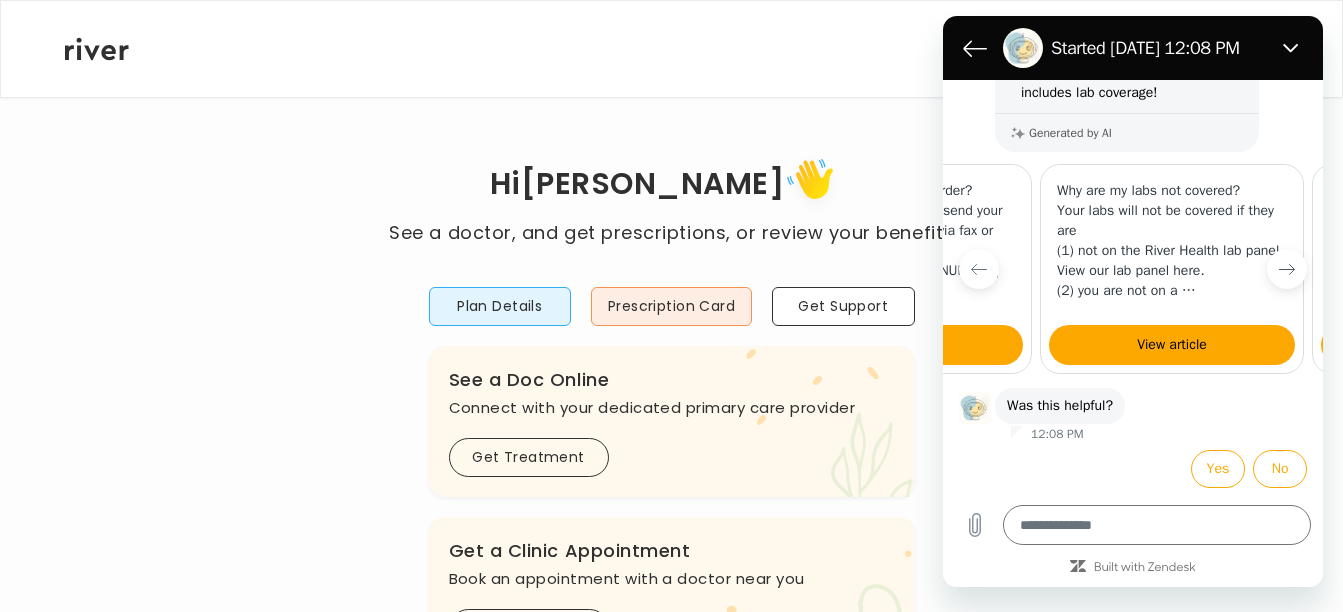 click 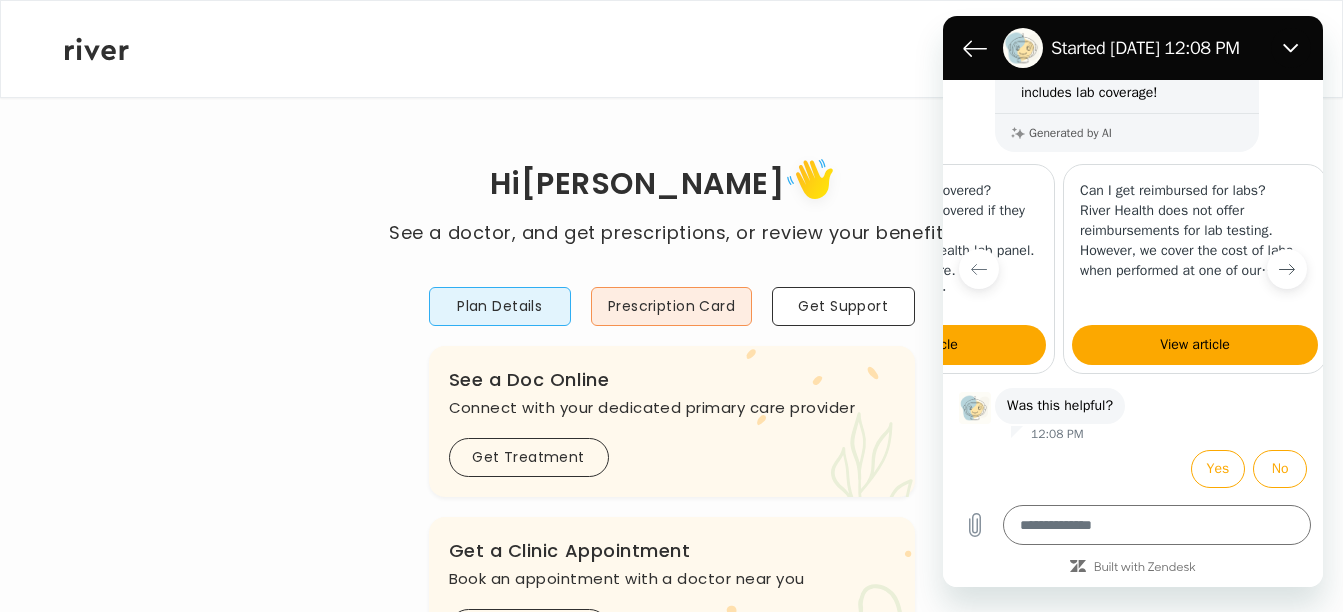 scroll, scrollTop: 0, scrollLeft: 1028, axis: horizontal 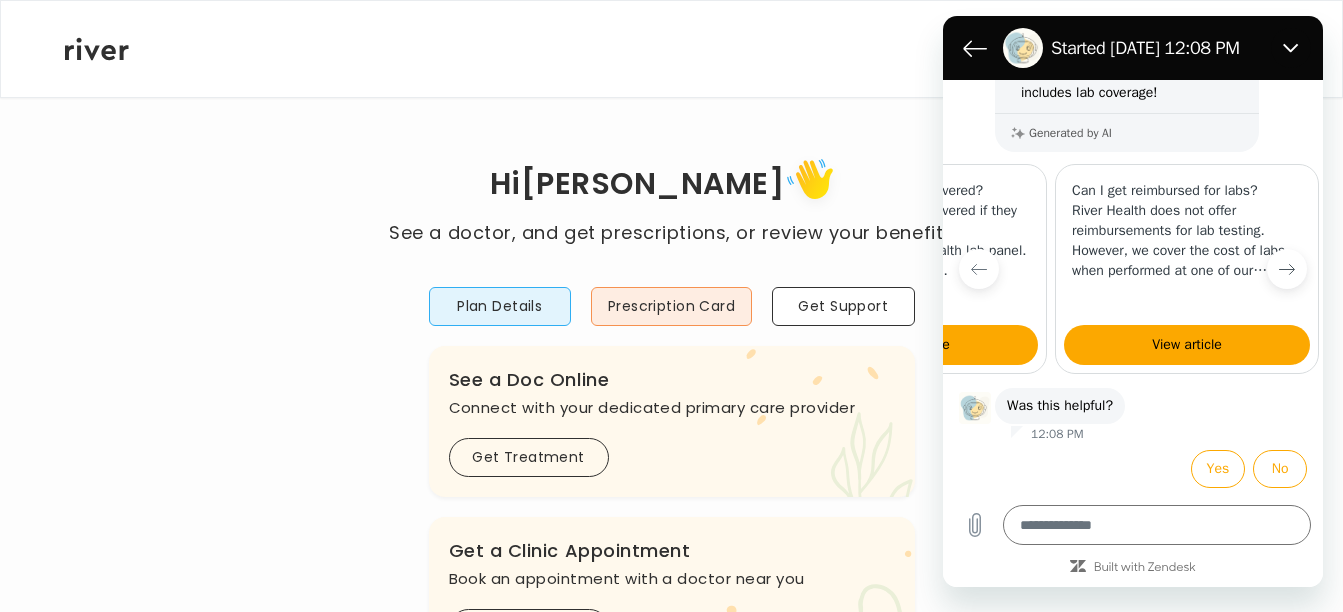 click 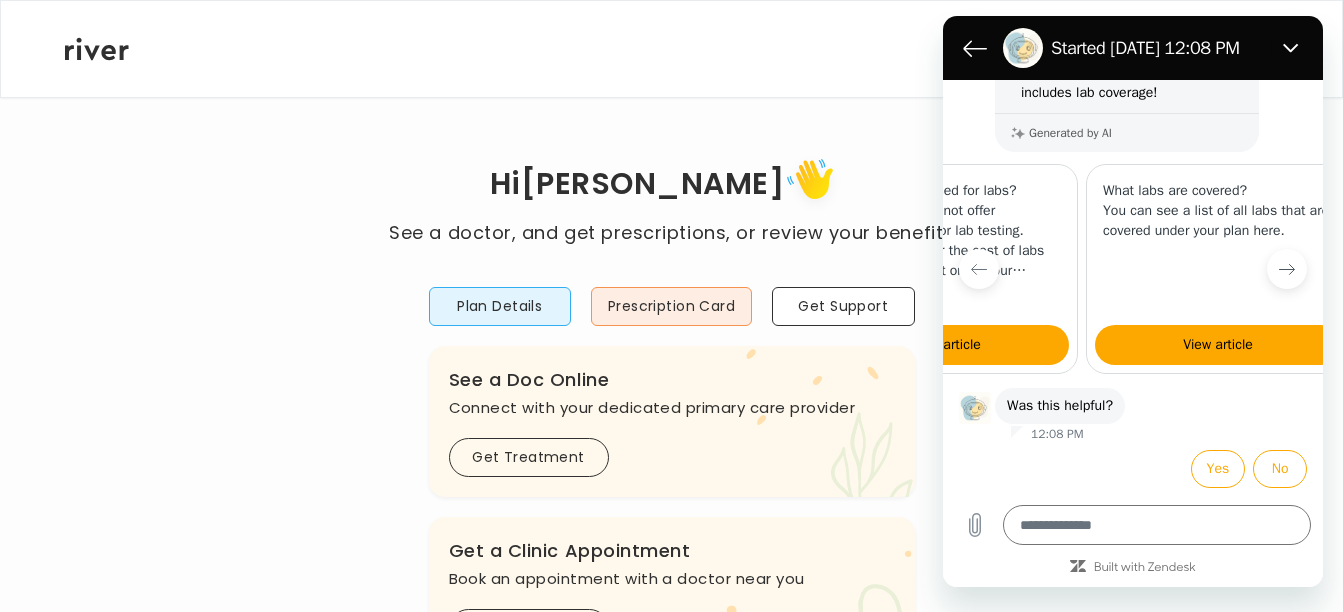 scroll, scrollTop: 0, scrollLeft: 1275, axis: horizontal 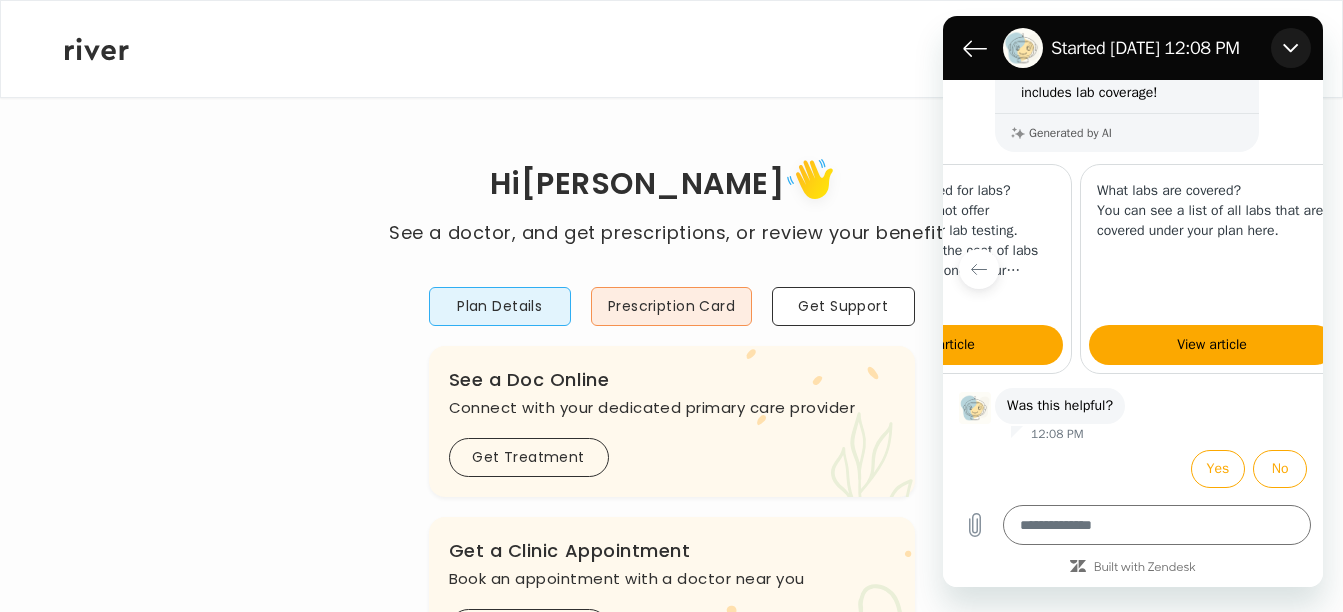 click 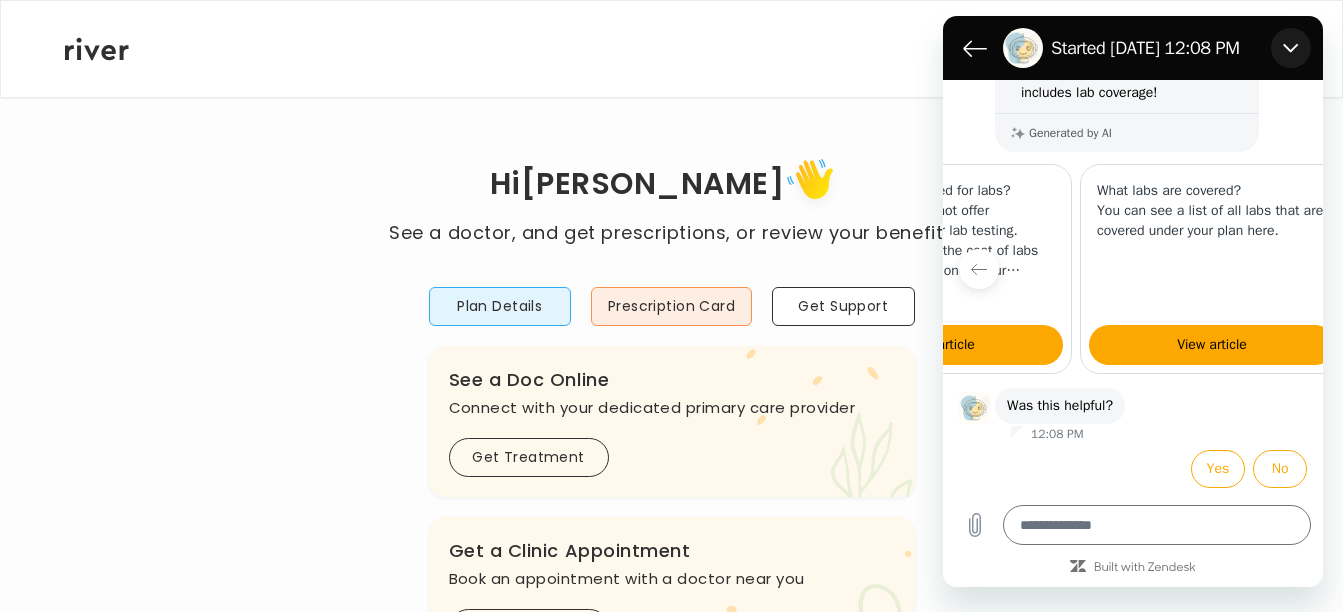 type on "*" 